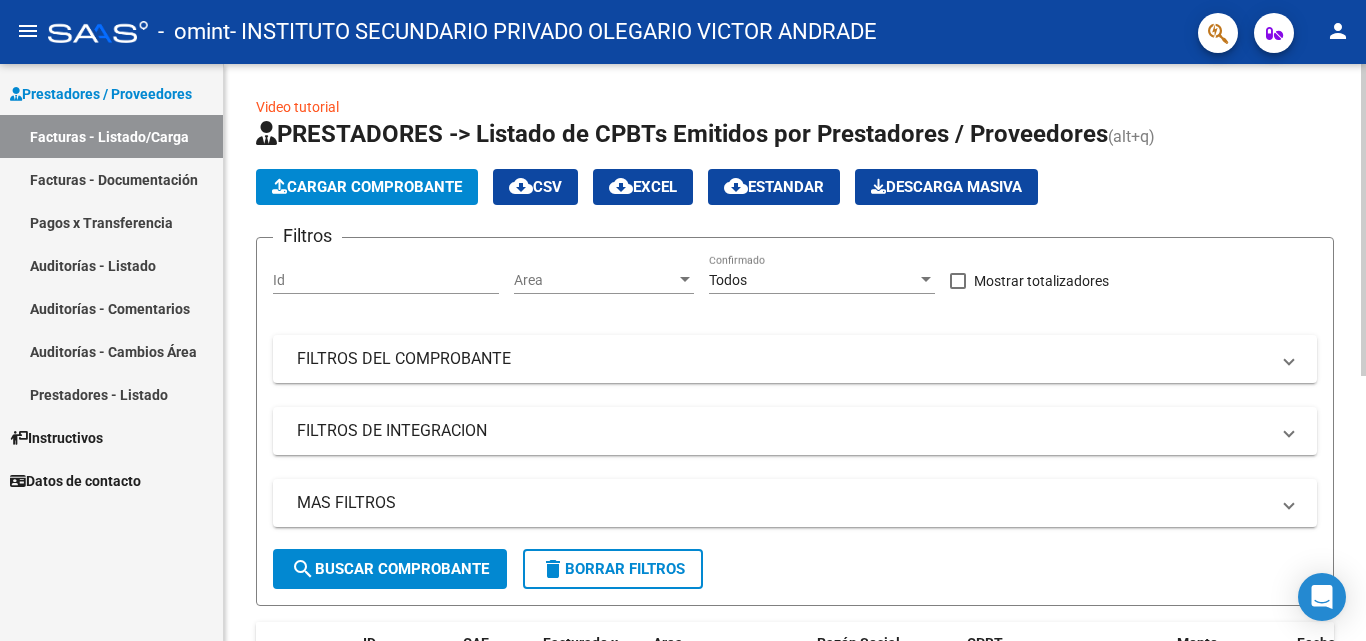 scroll, scrollTop: 0, scrollLeft: 0, axis: both 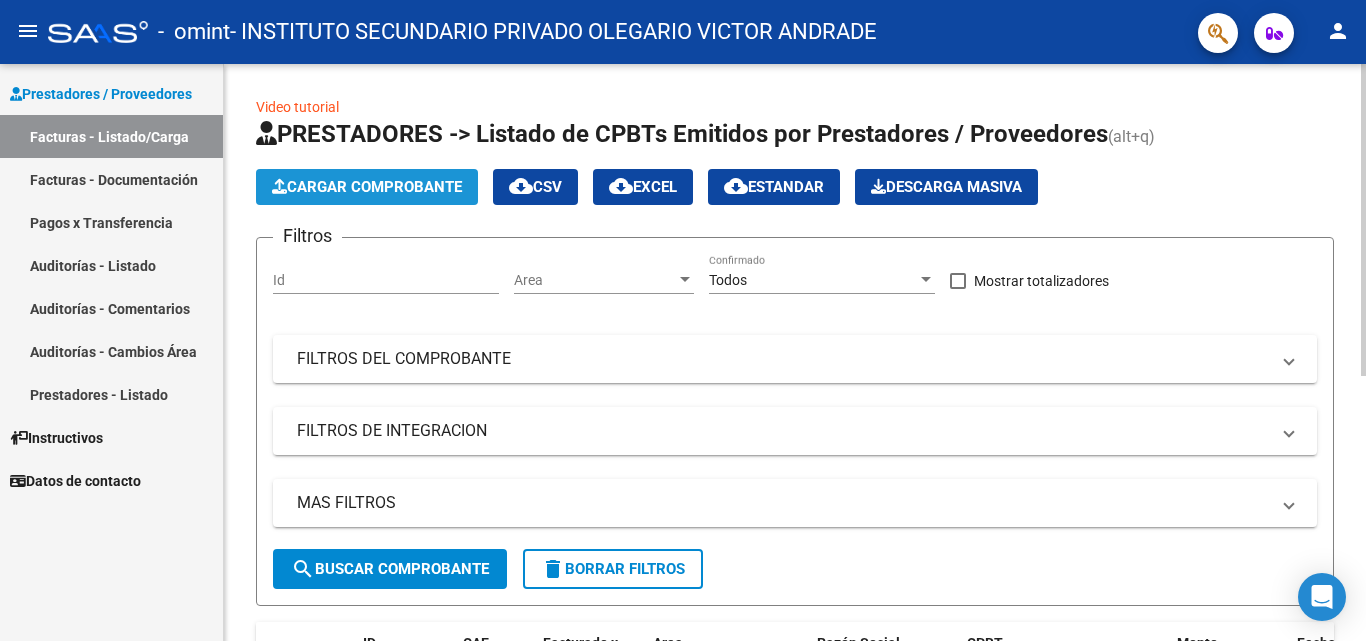 click on "Cargar Comprobante" 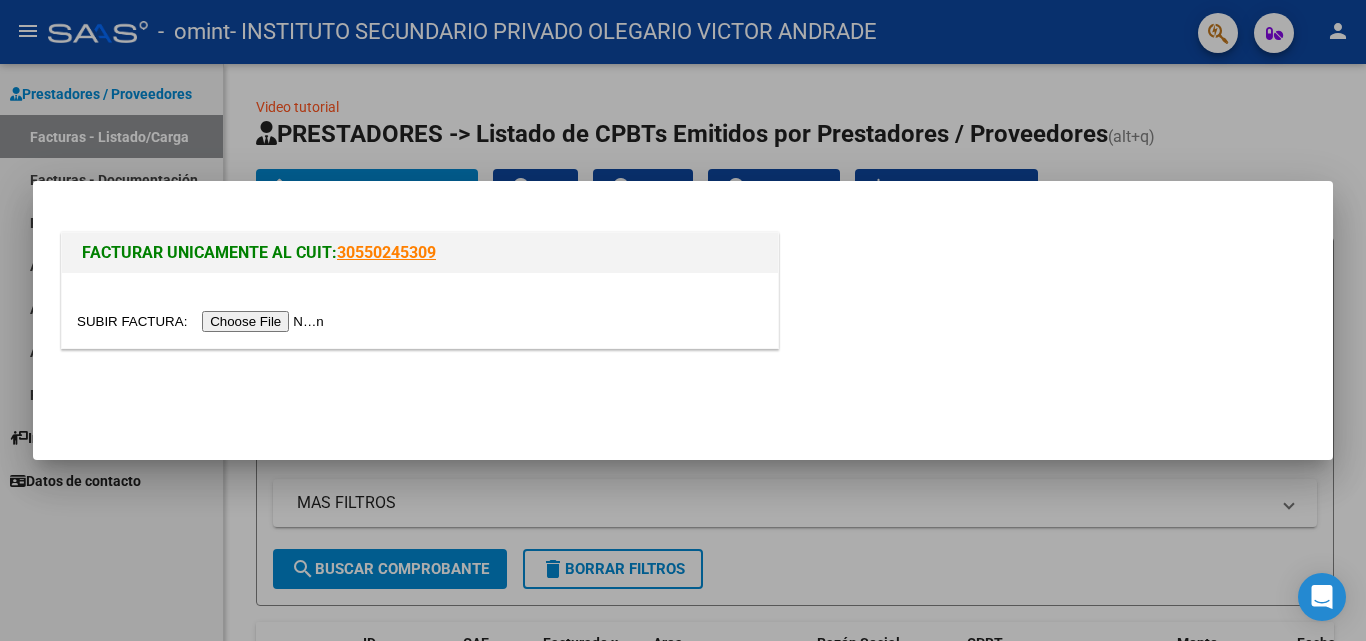 click at bounding box center [203, 321] 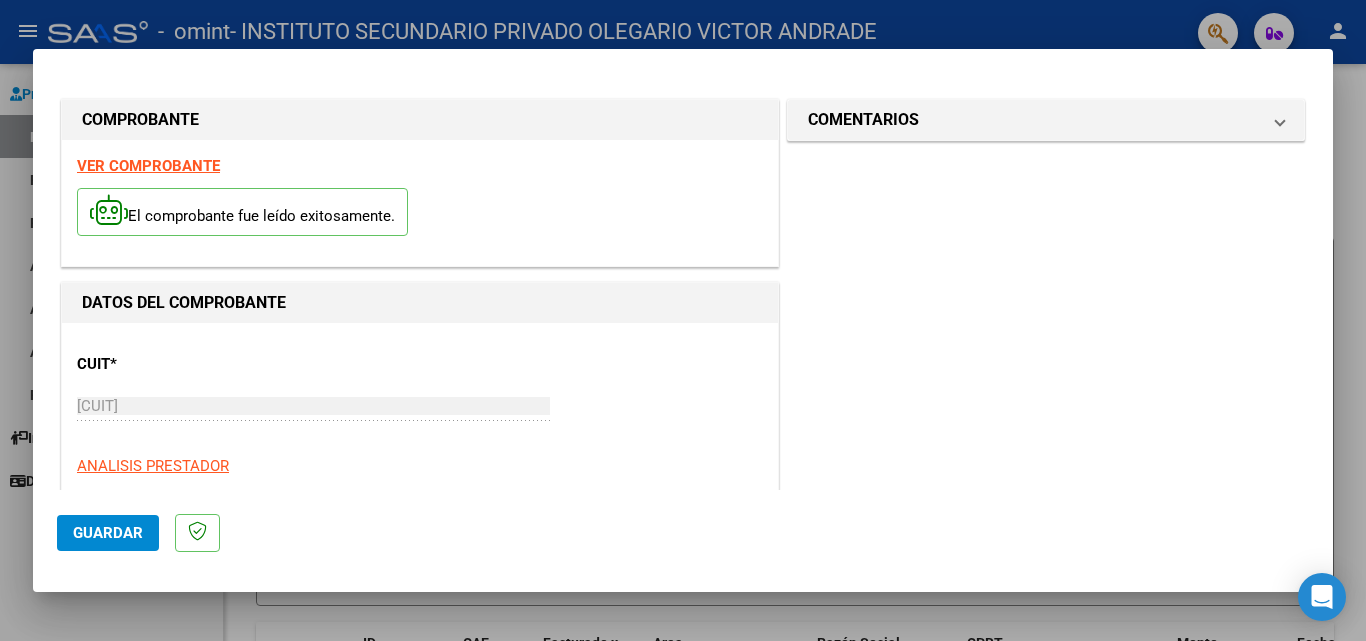 click on "CUIT * [CUIT] Ingresar CUIT ANALISIS PRESTADOR" at bounding box center [420, 407] 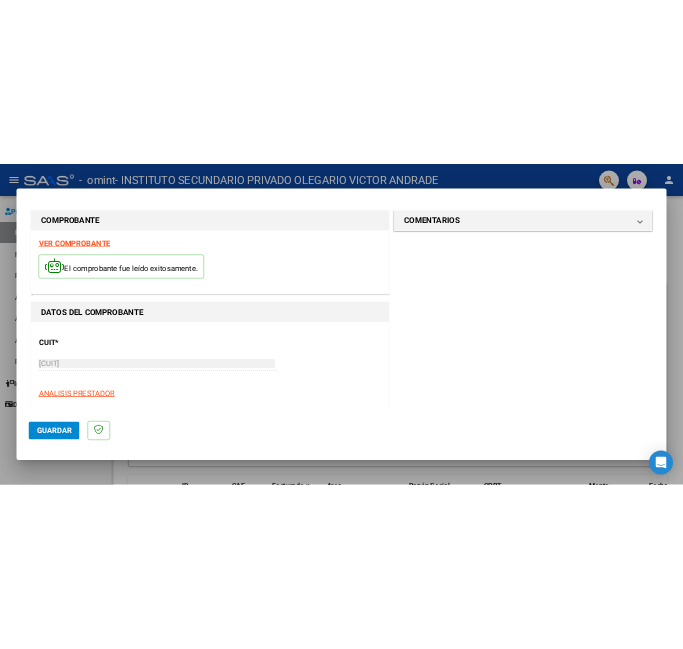 scroll, scrollTop: 0, scrollLeft: 0, axis: both 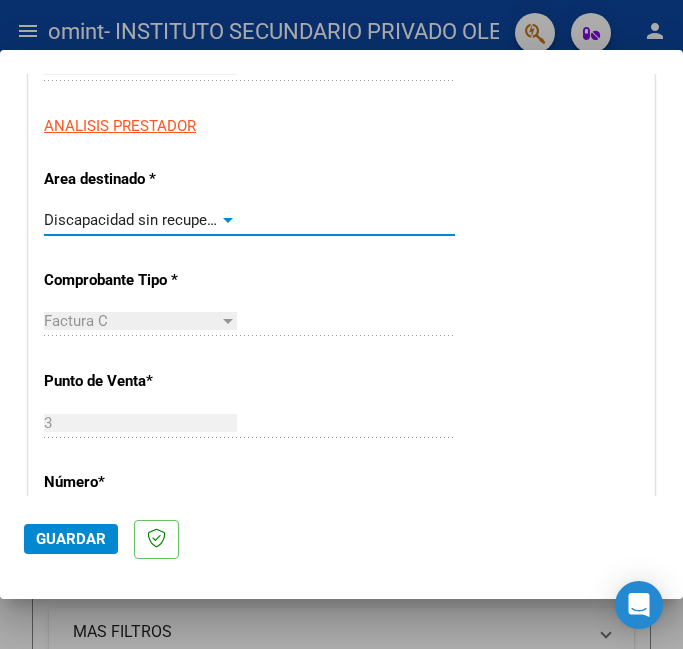 click on "Discapacidad sin recupero" at bounding box center [132, 220] 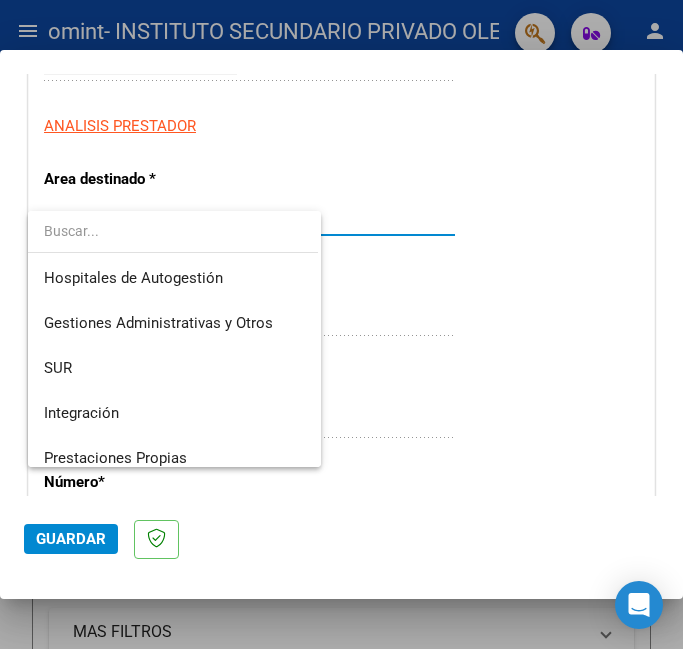 scroll, scrollTop: 149, scrollLeft: 0, axis: vertical 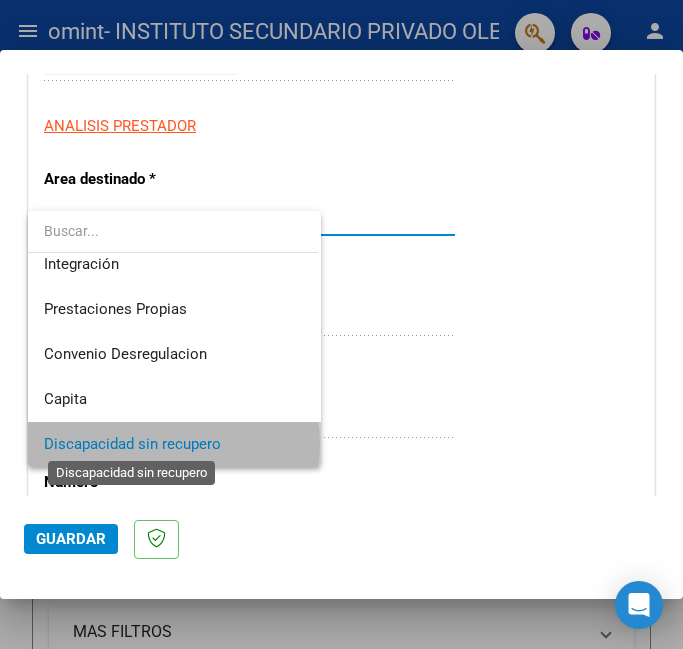 click on "Discapacidad sin recupero" at bounding box center [132, 444] 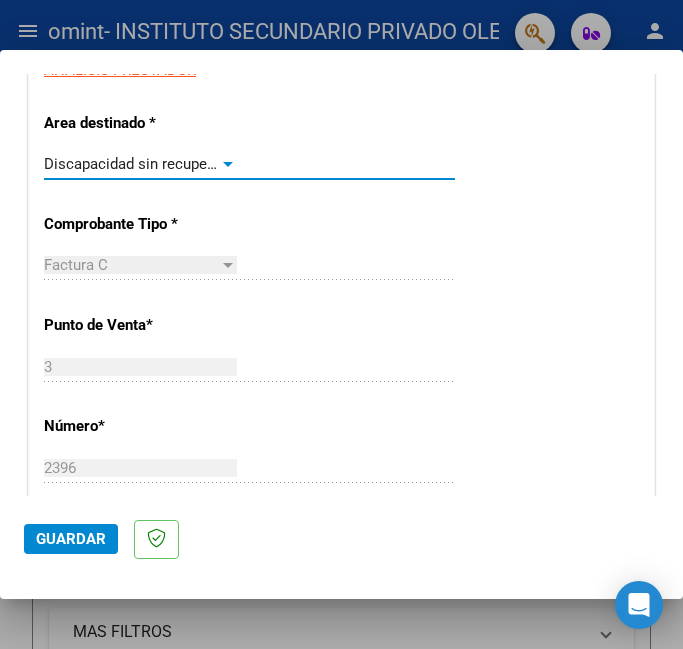 scroll, scrollTop: 441, scrollLeft: 0, axis: vertical 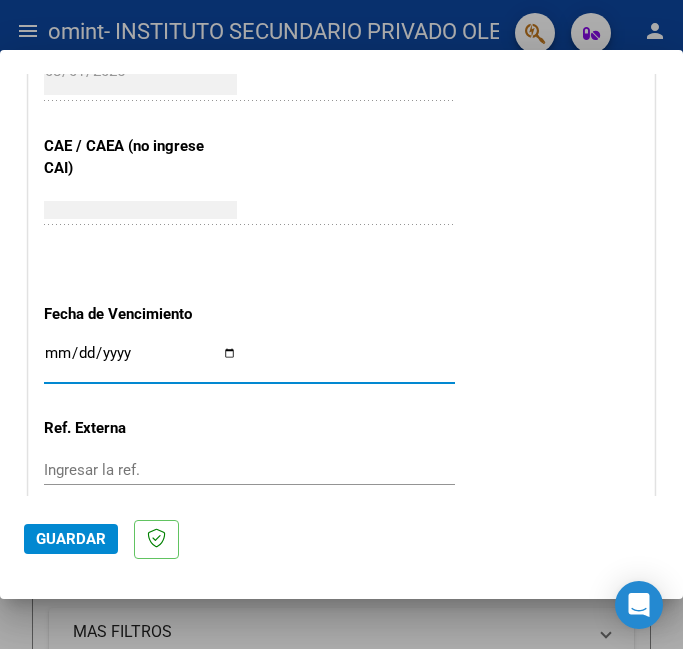 click on "Ingresar la fecha" at bounding box center [140, 361] 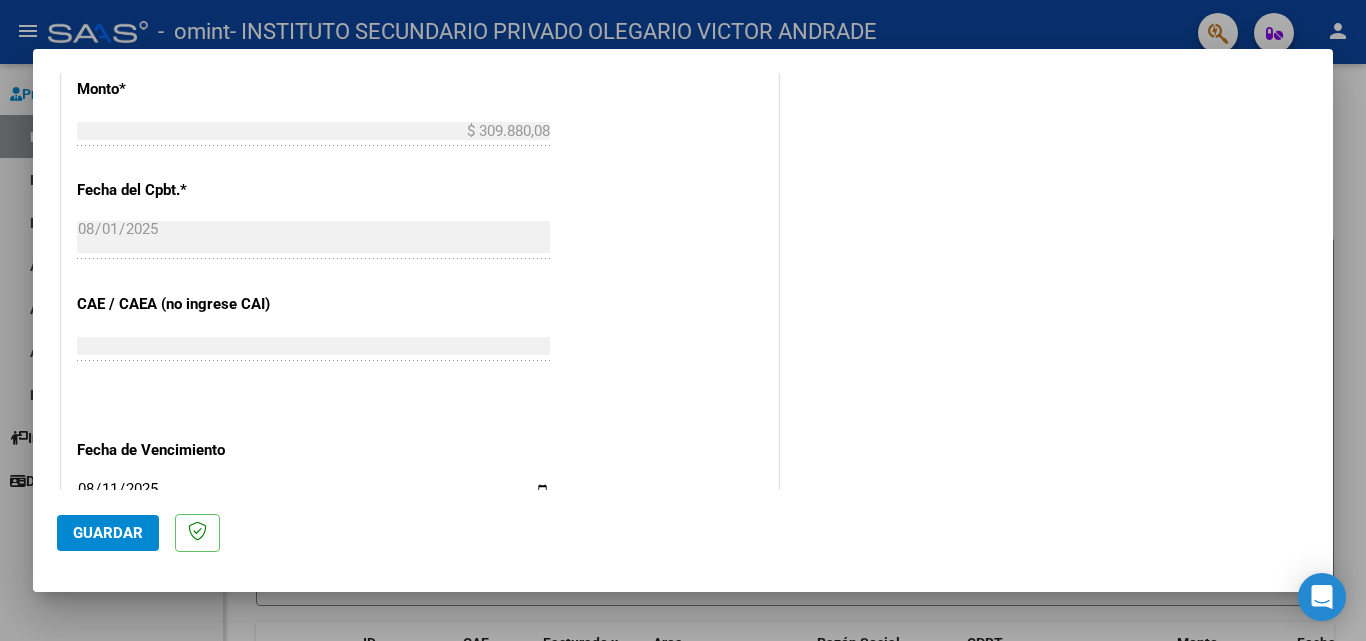 scroll, scrollTop: 627, scrollLeft: 0, axis: vertical 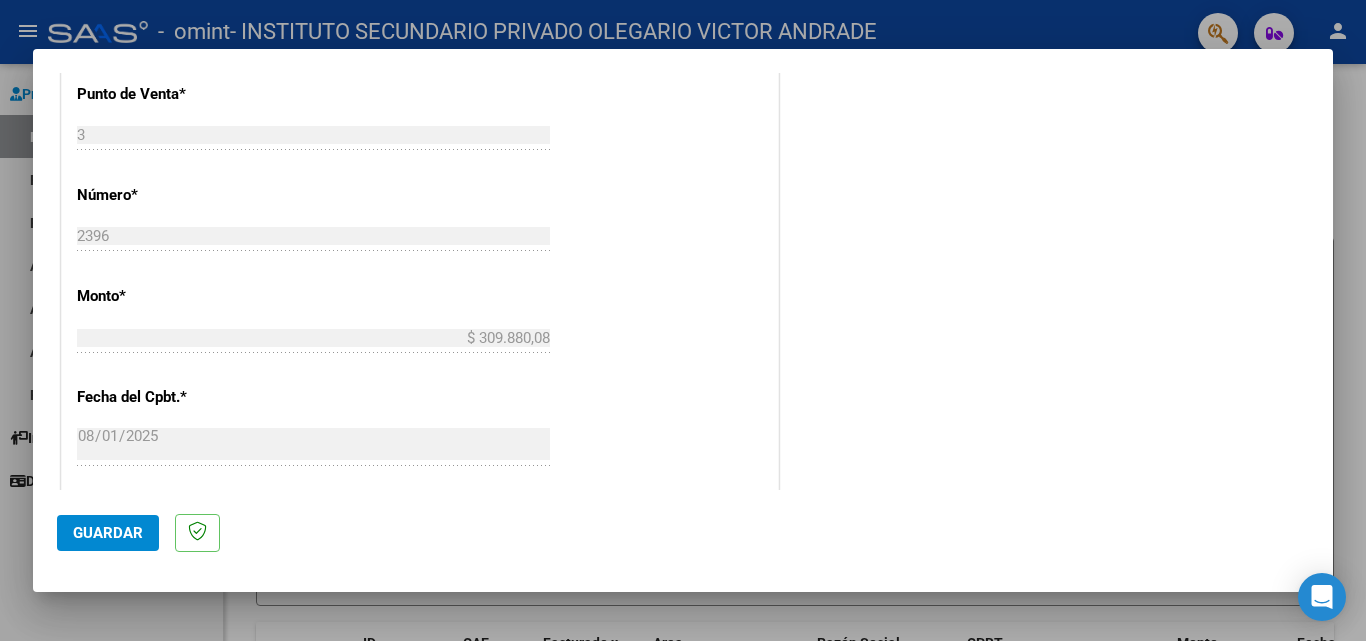drag, startPoint x: 1301, startPoint y: 285, endPoint x: 1289, endPoint y: 220, distance: 66.09841 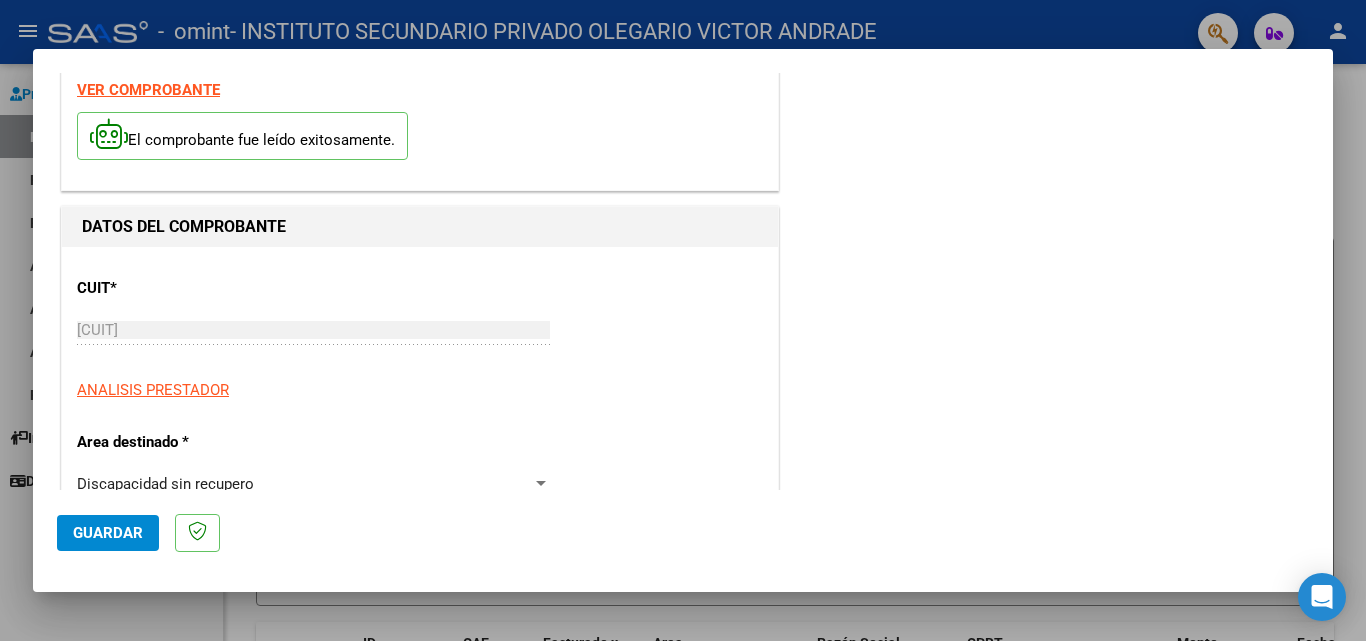 scroll, scrollTop: 0, scrollLeft: 0, axis: both 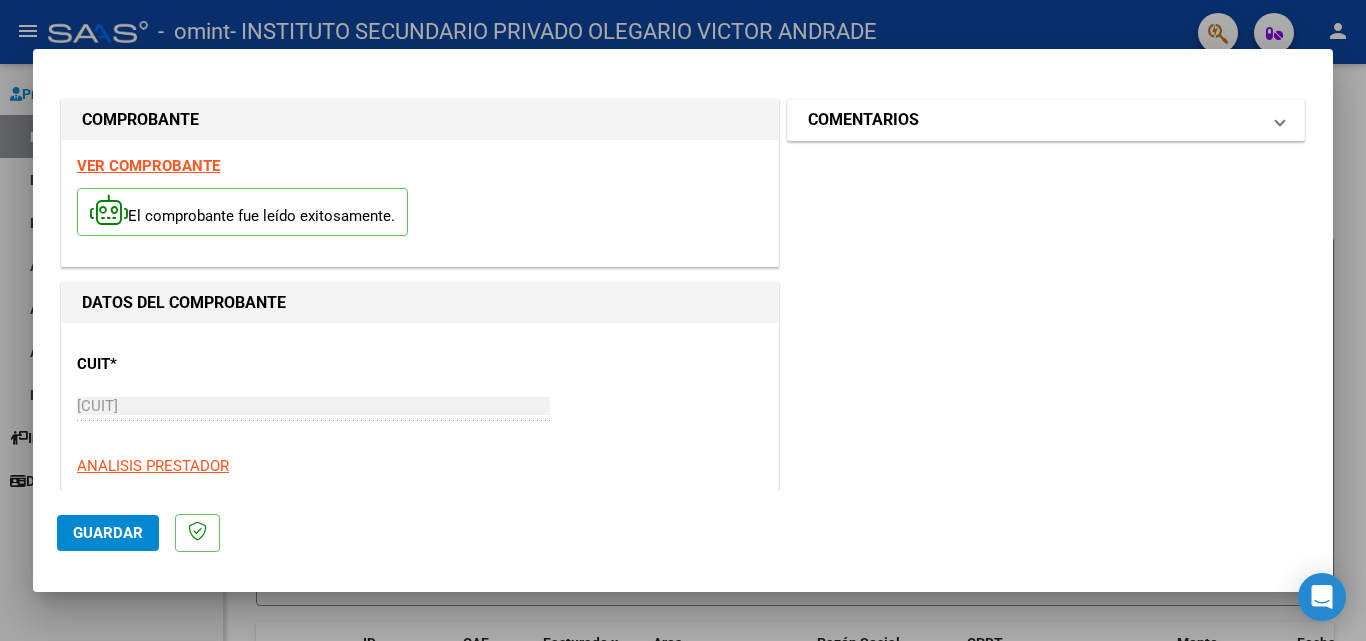 click on "COMENTARIOS" at bounding box center (1034, 120) 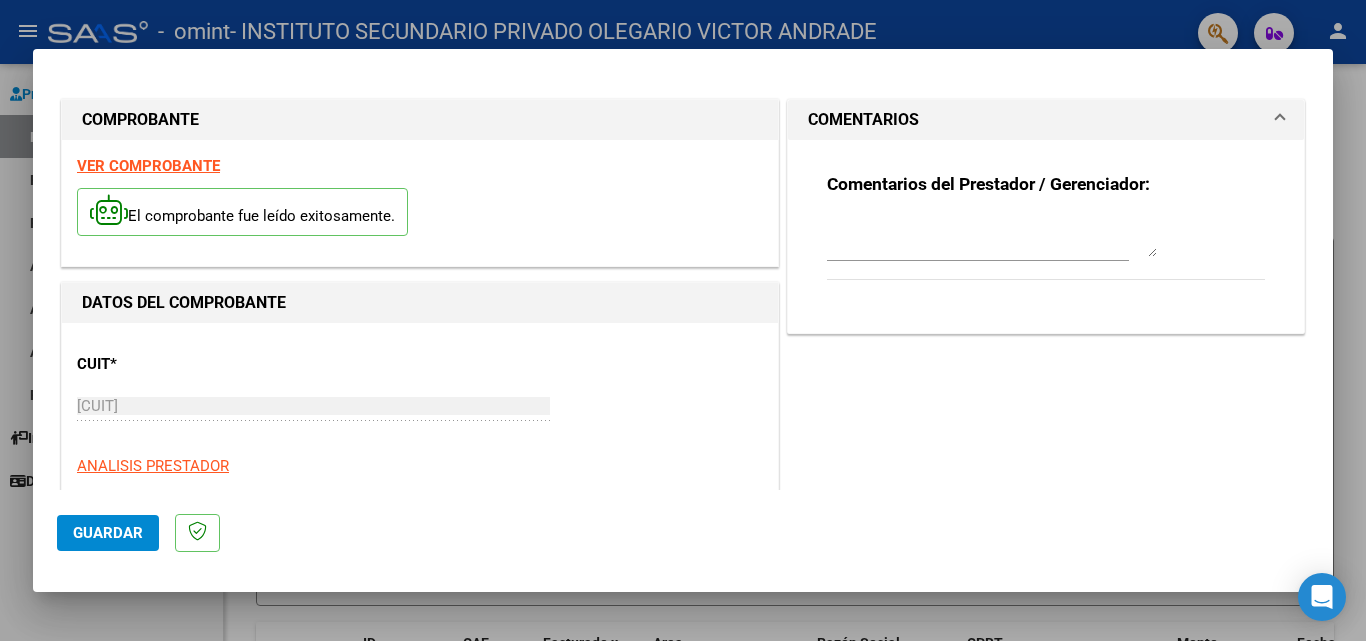 click at bounding box center [992, 237] 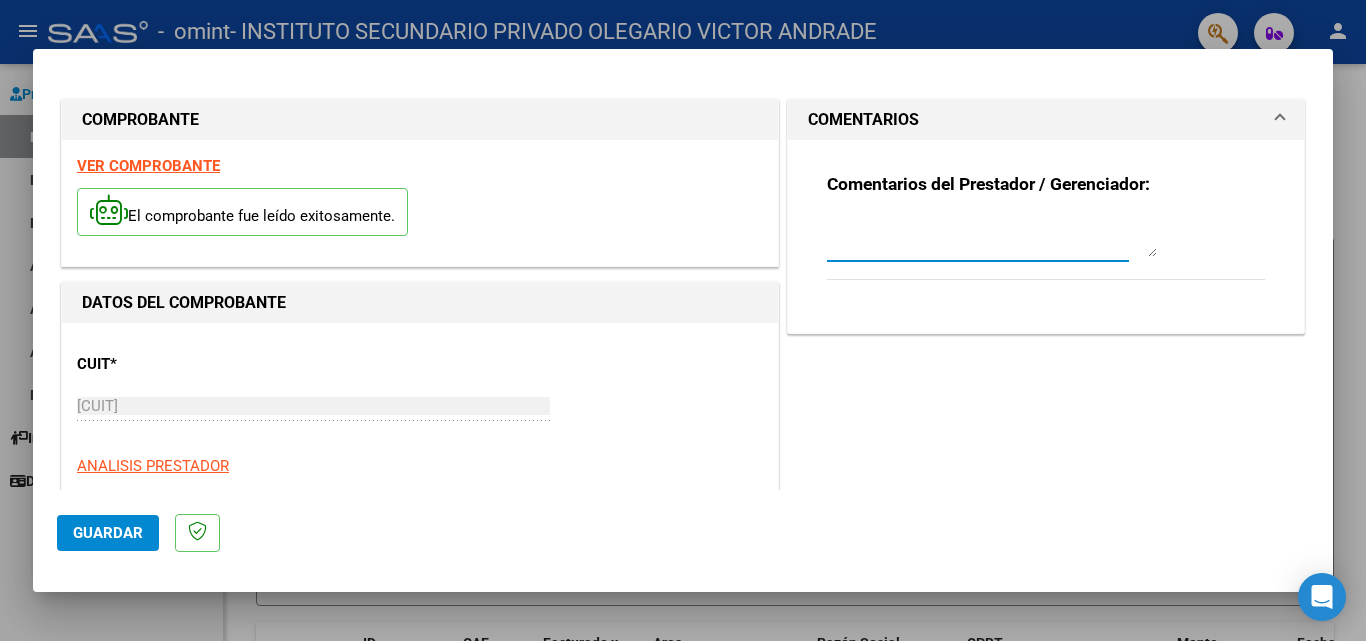 click on "Guardar" 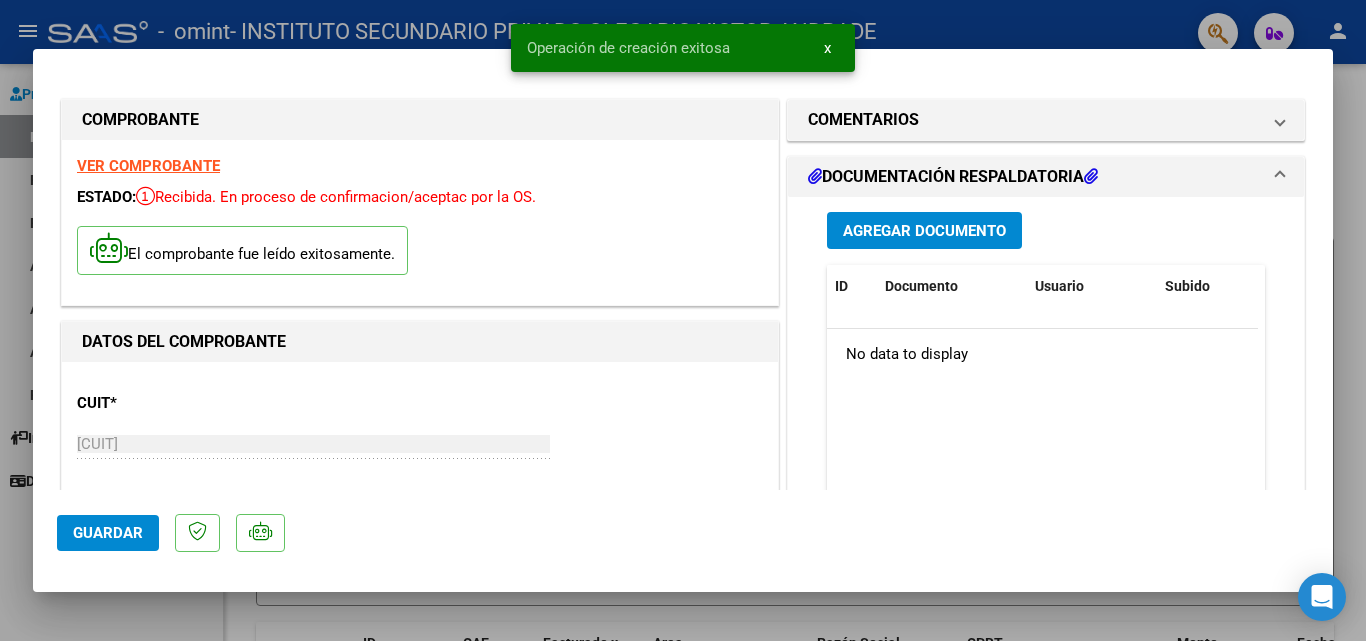 click on "Agregar Documento" at bounding box center (924, 230) 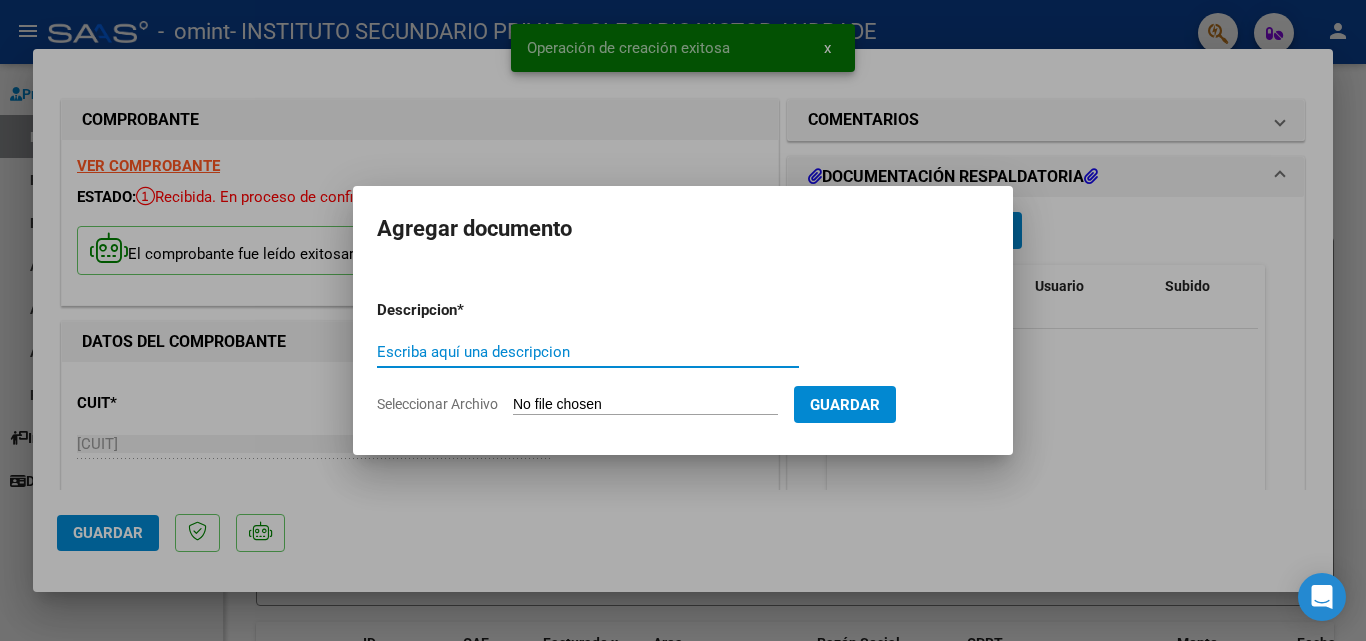 click on "Escriba aquí una descripcion" at bounding box center [588, 352] 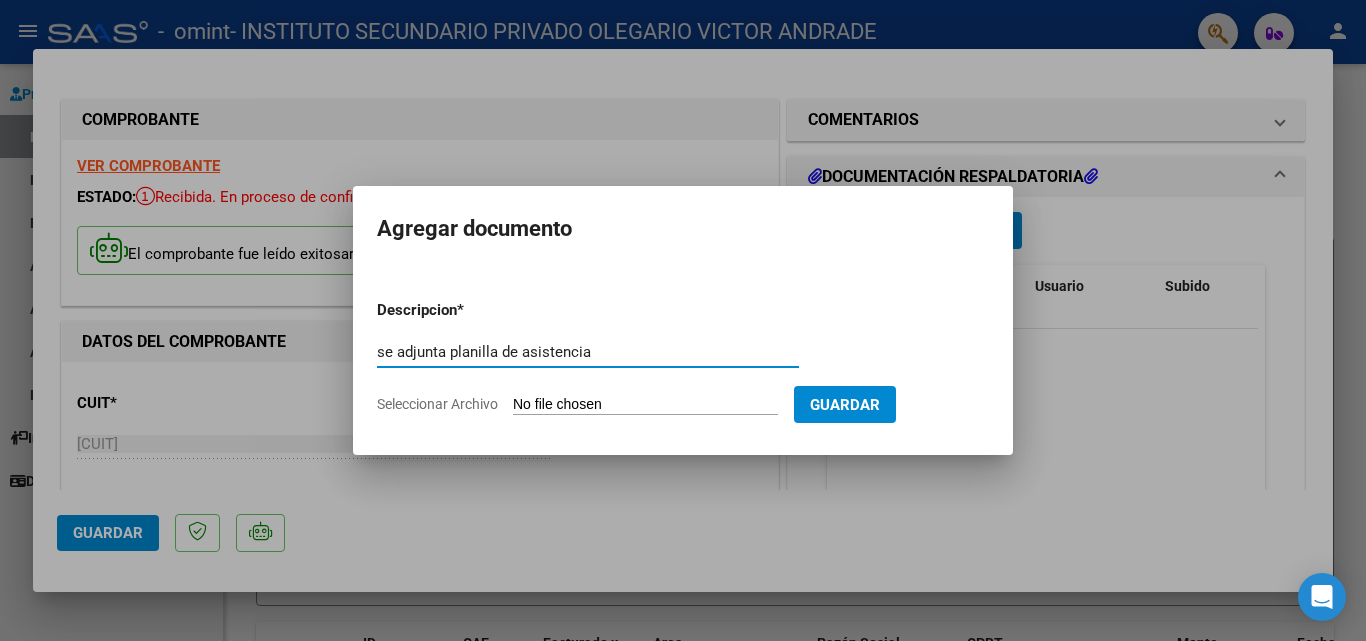 type on "se adjunta planilla de asistencia" 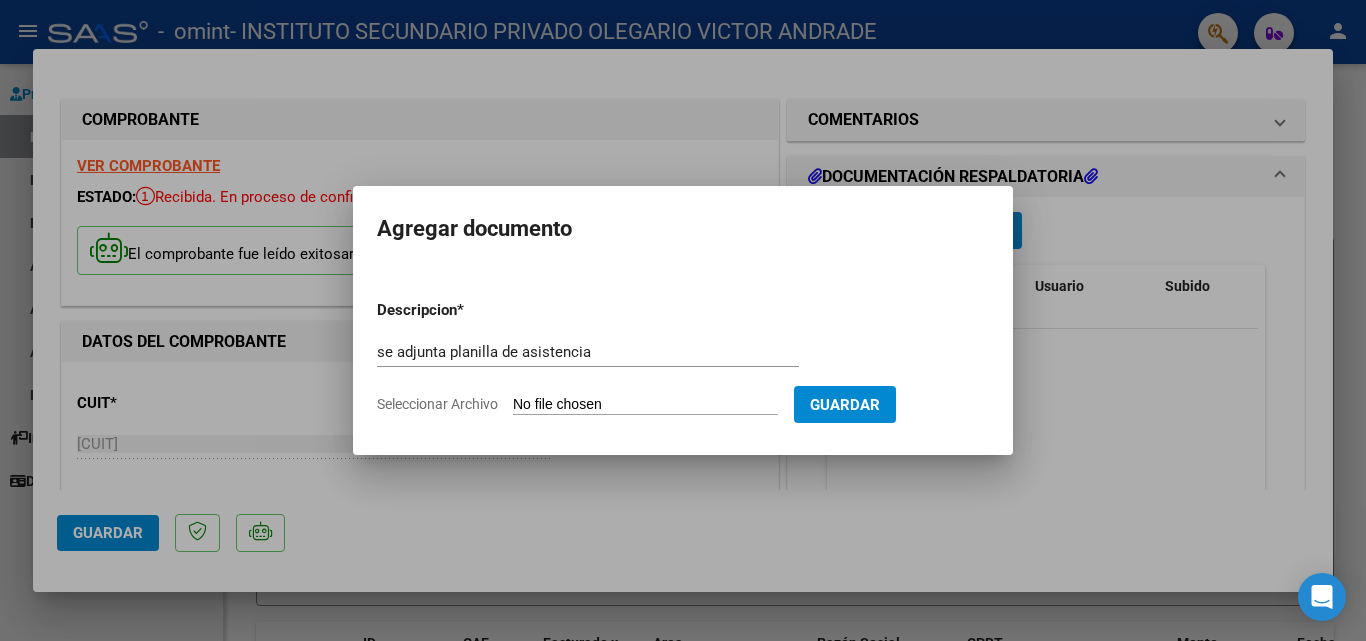 click on "Seleccionar Archivo" at bounding box center (645, 405) 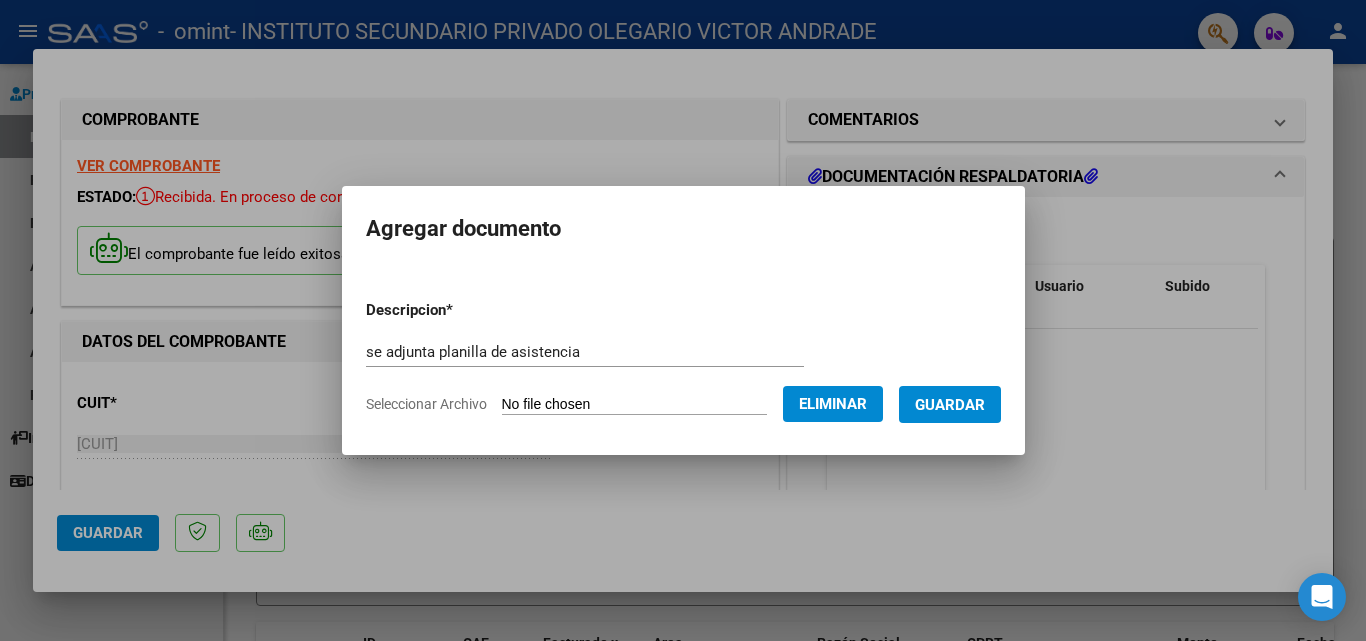 click on "Guardar" at bounding box center [950, 405] 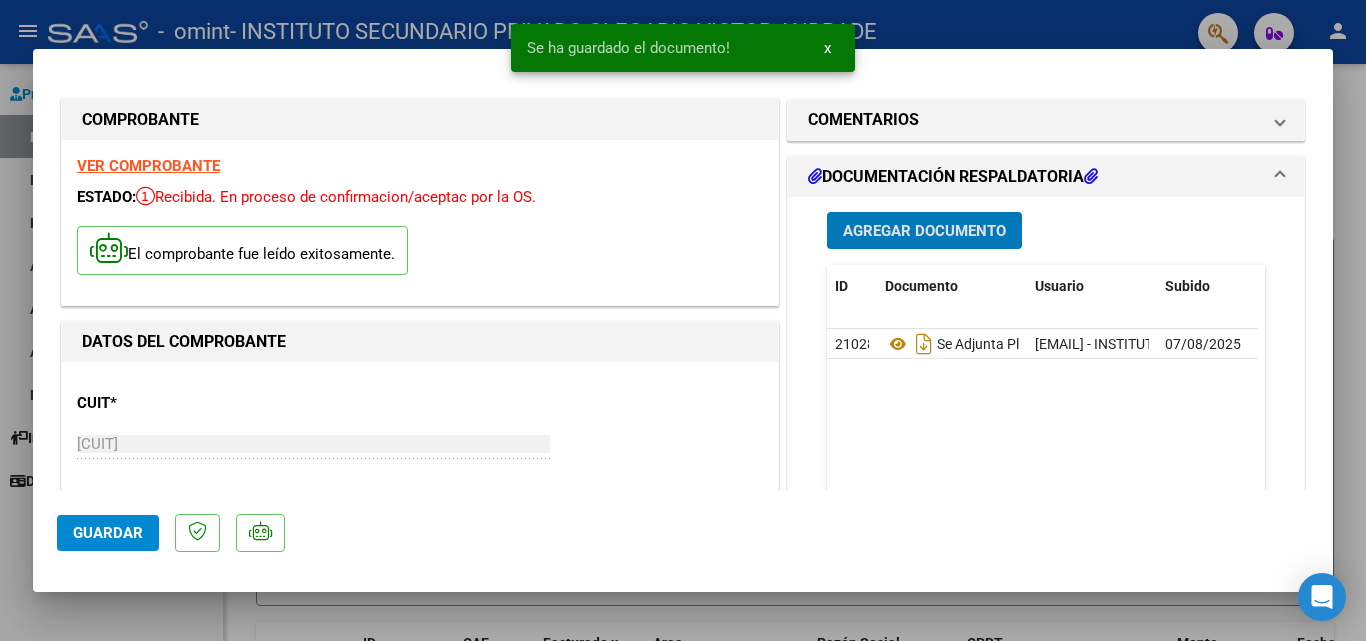 click on "Guardar" 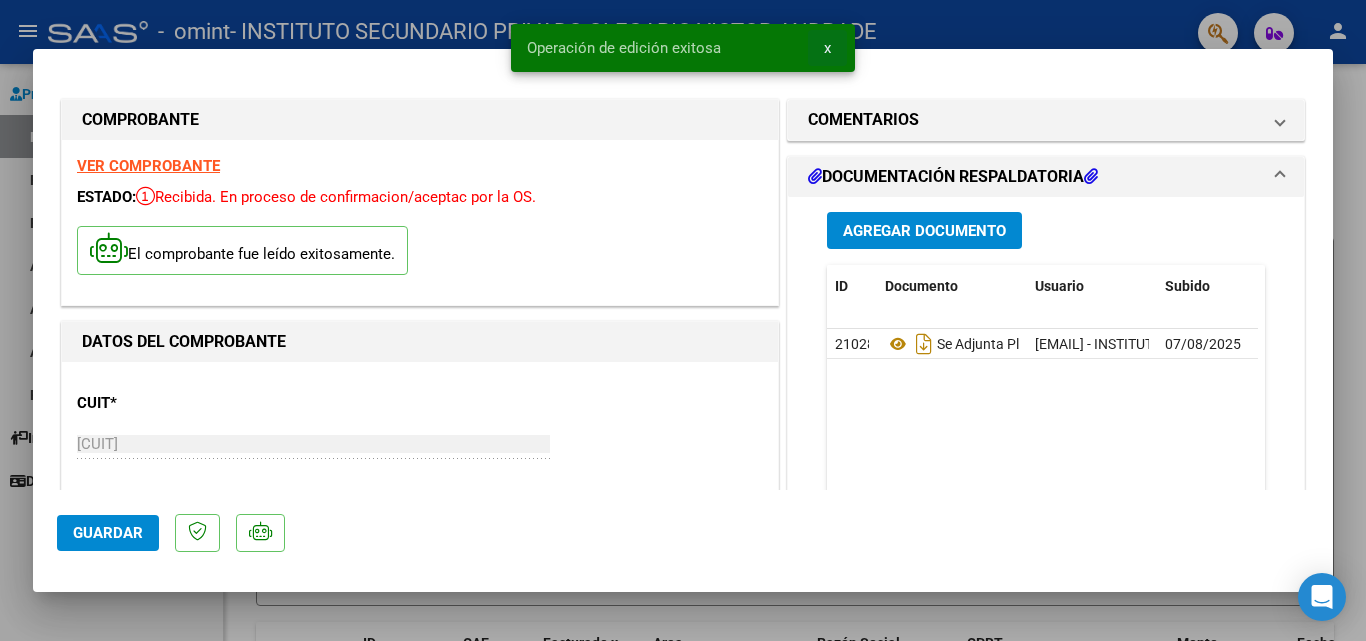 click on "x" at bounding box center (827, 48) 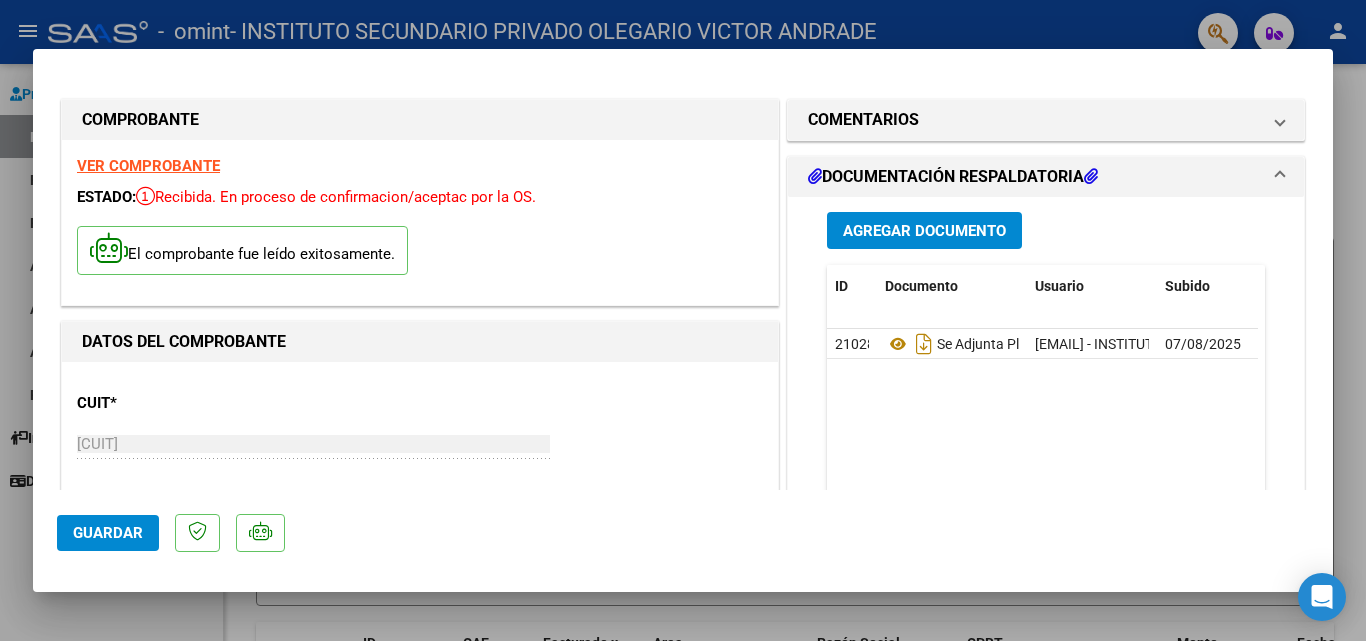 click at bounding box center [683, 320] 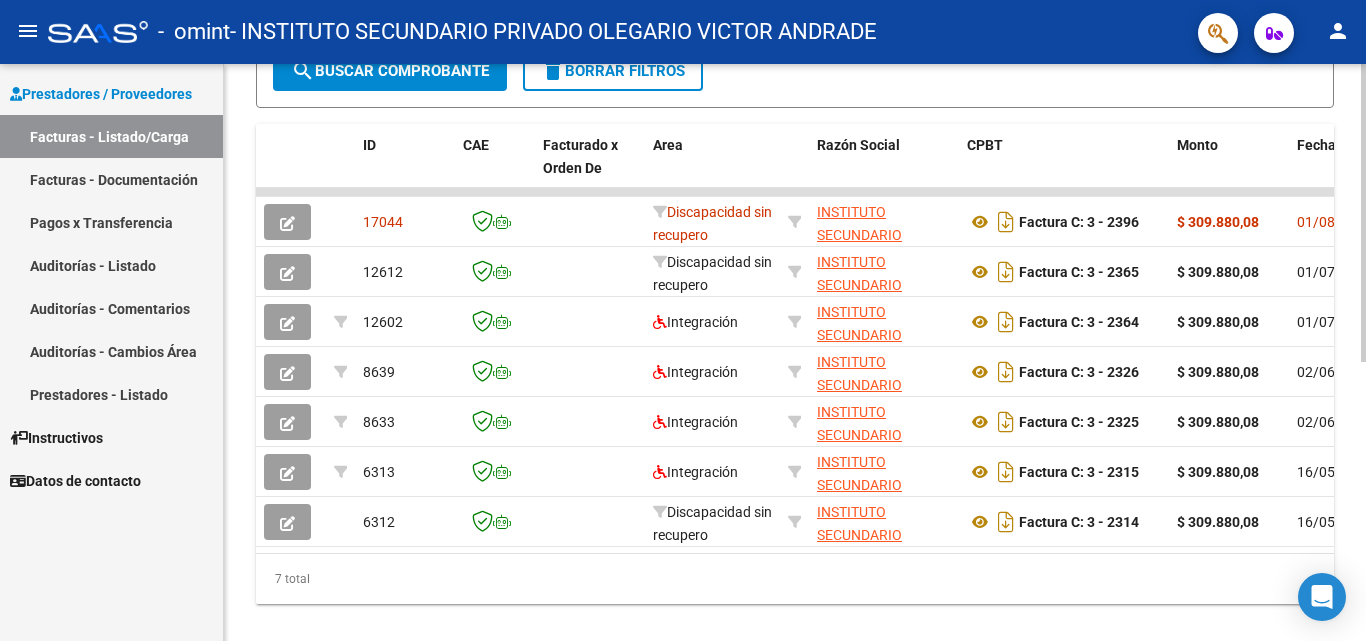scroll, scrollTop: 500, scrollLeft: 0, axis: vertical 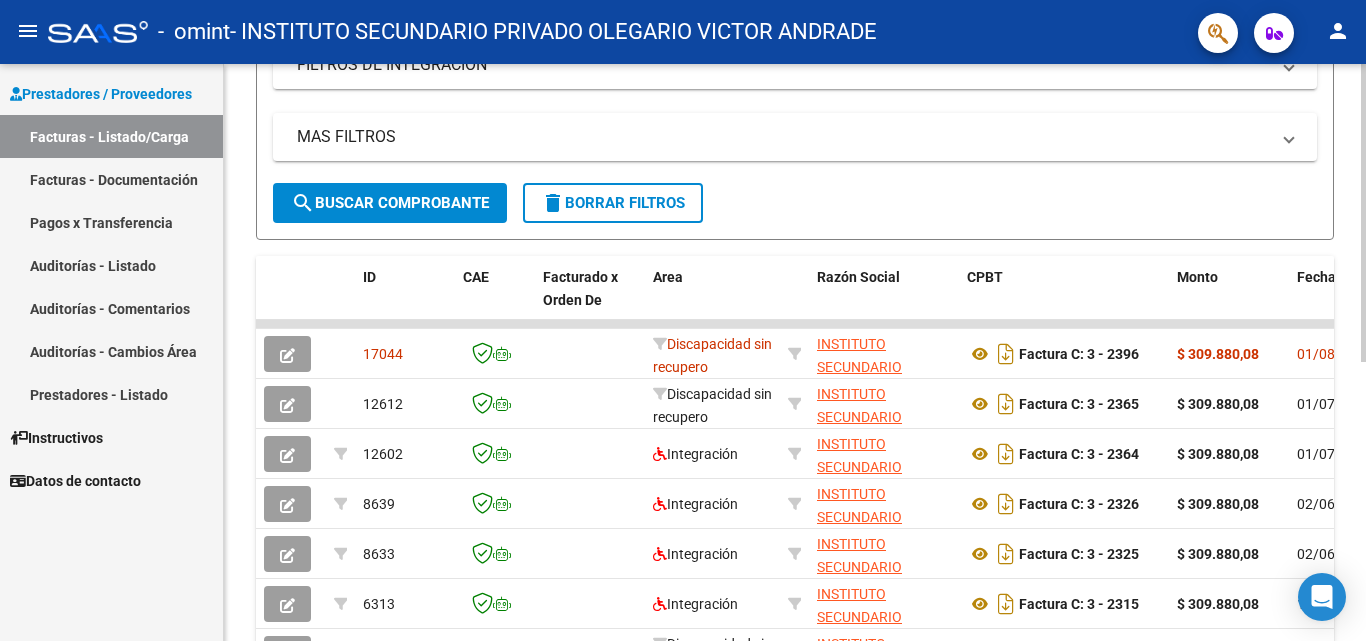 click 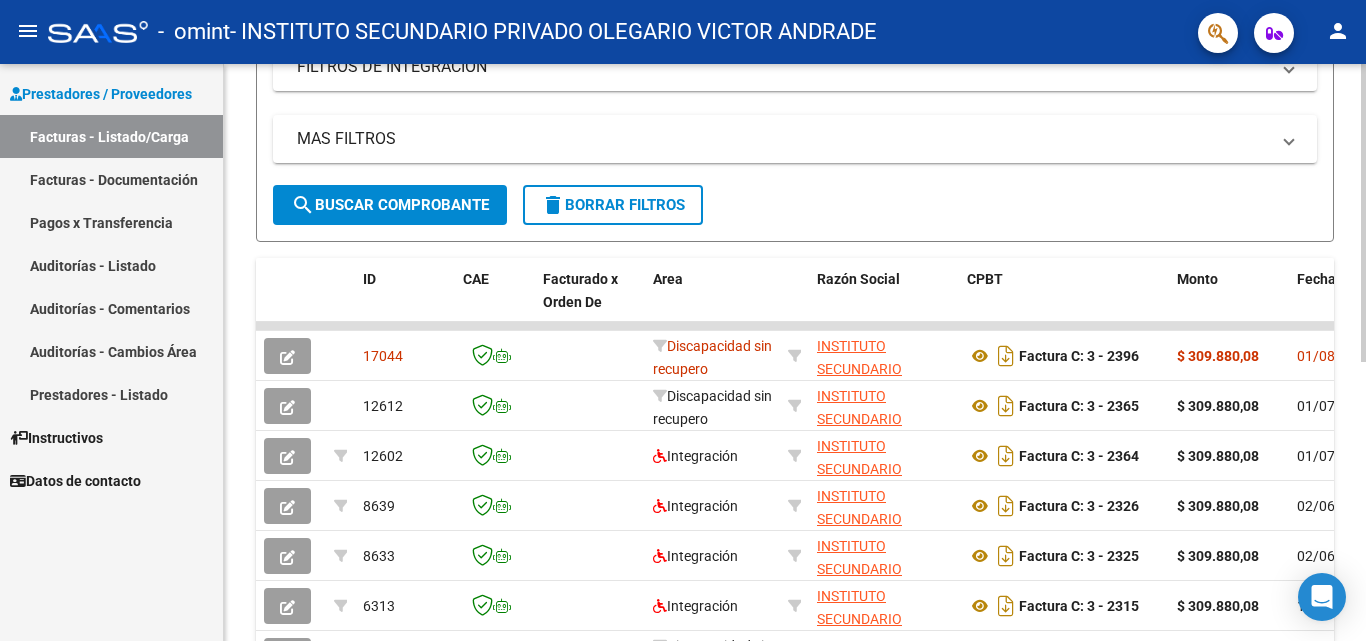 scroll, scrollTop: 360, scrollLeft: 0, axis: vertical 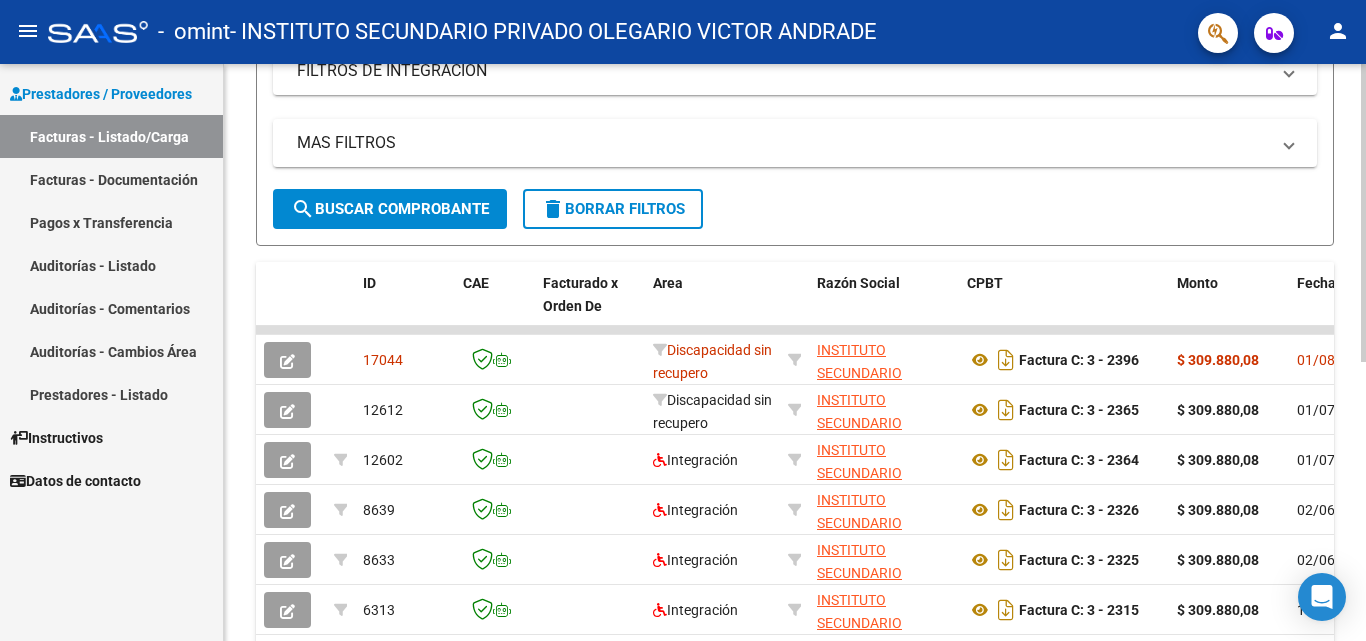 click 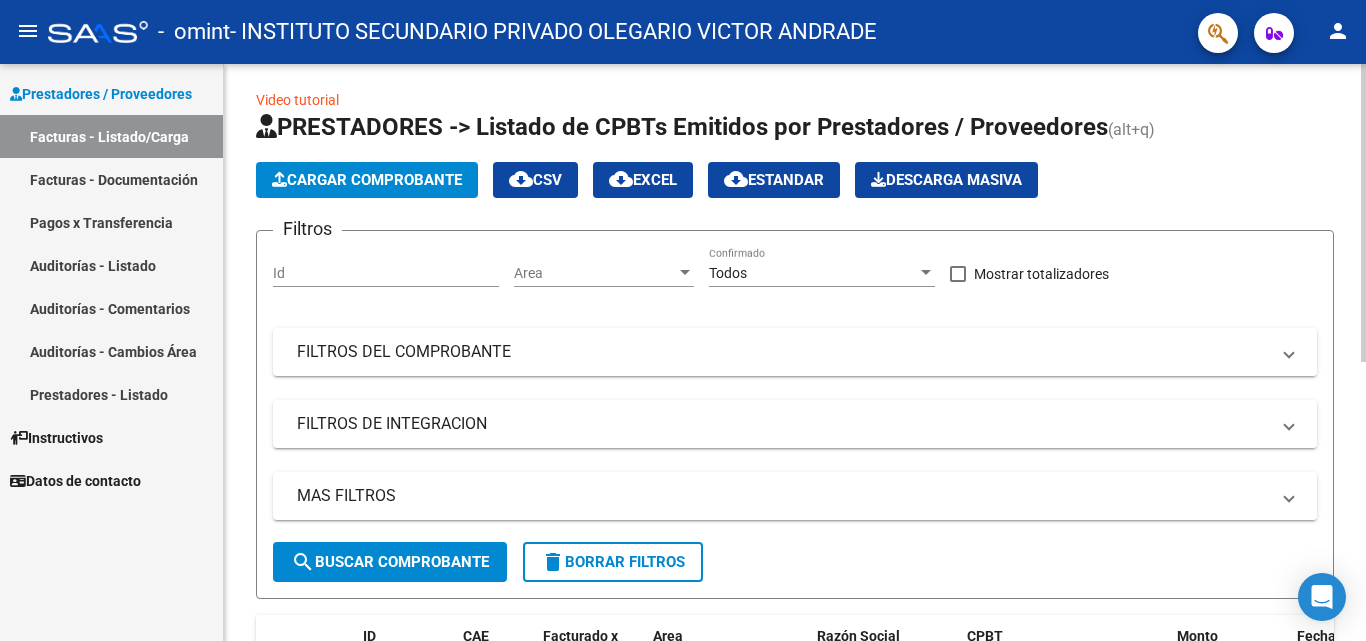scroll, scrollTop: 0, scrollLeft: 0, axis: both 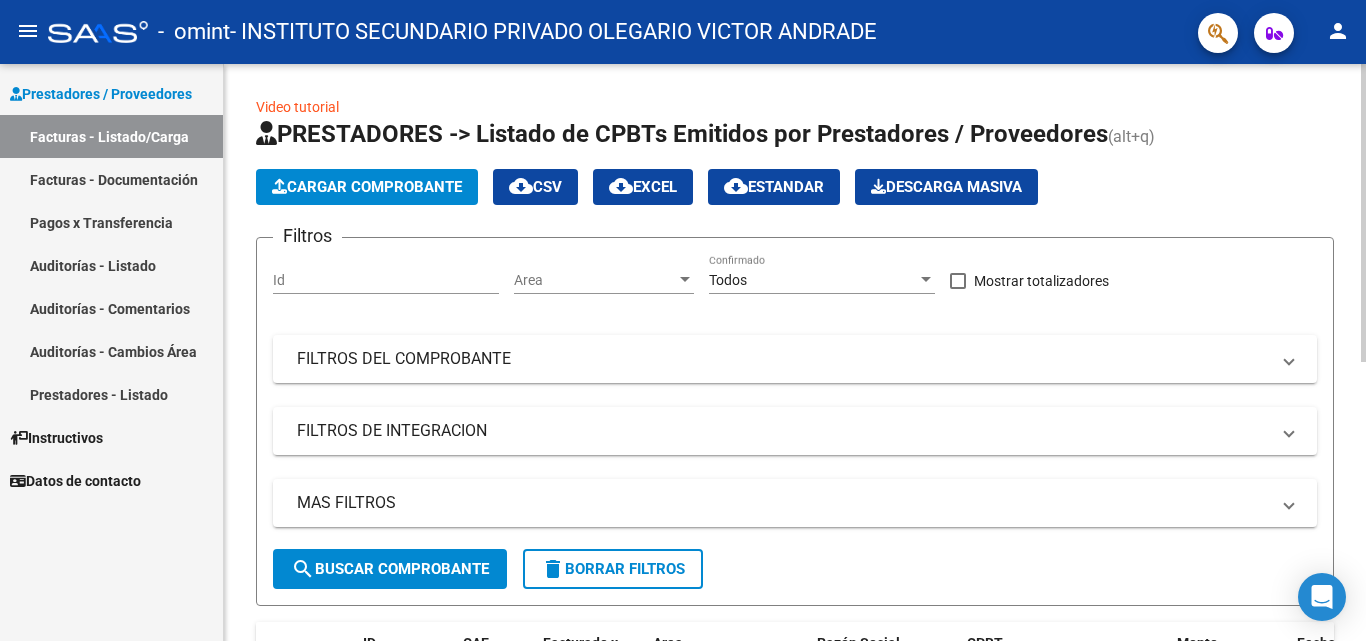 click 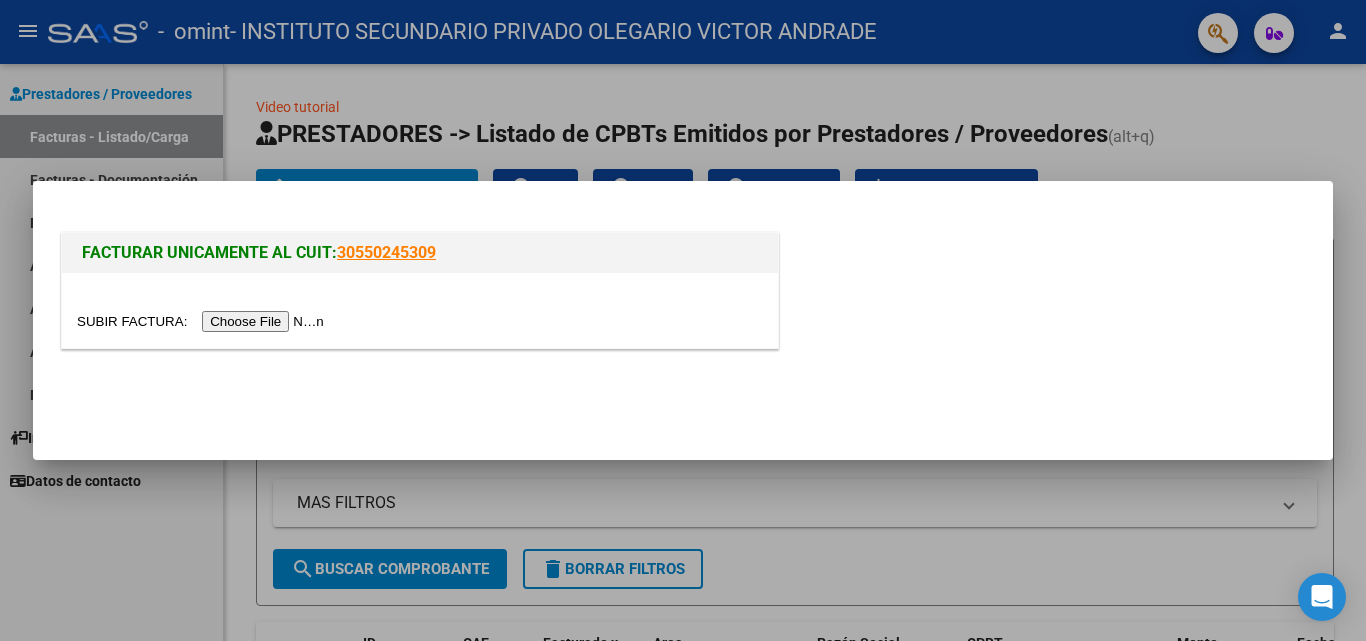 click at bounding box center [203, 321] 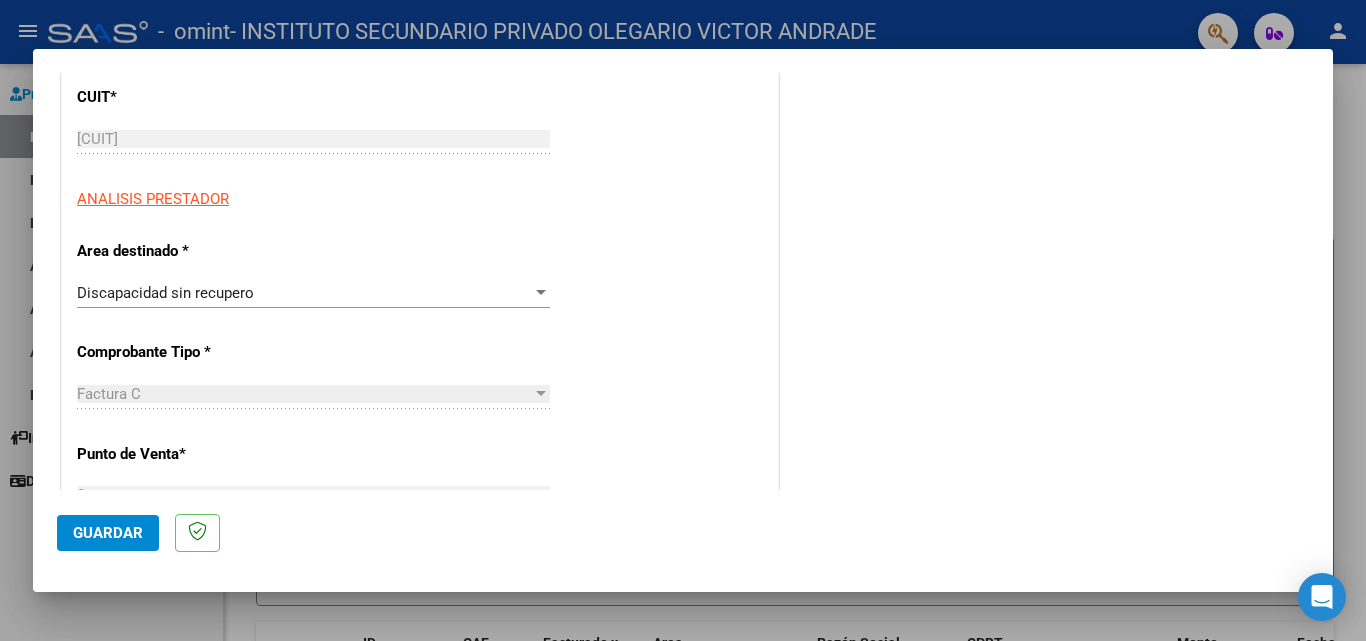 scroll, scrollTop: 283, scrollLeft: 0, axis: vertical 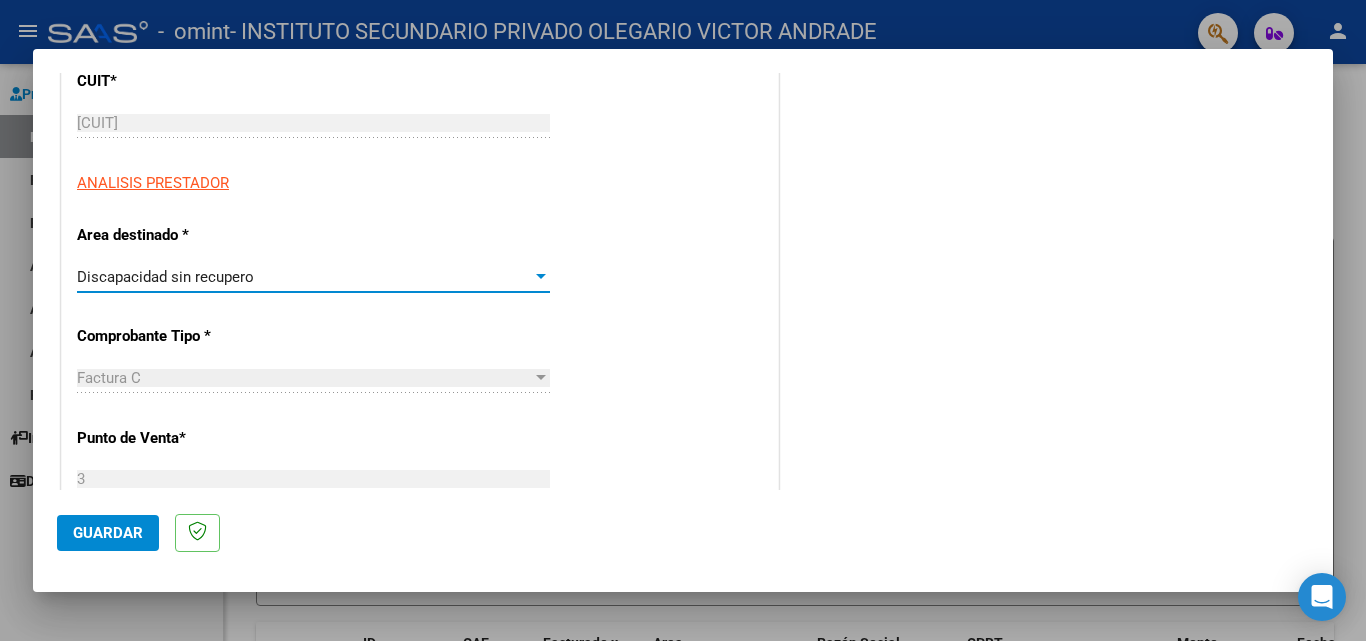click on "Discapacidad sin recupero" at bounding box center [304, 277] 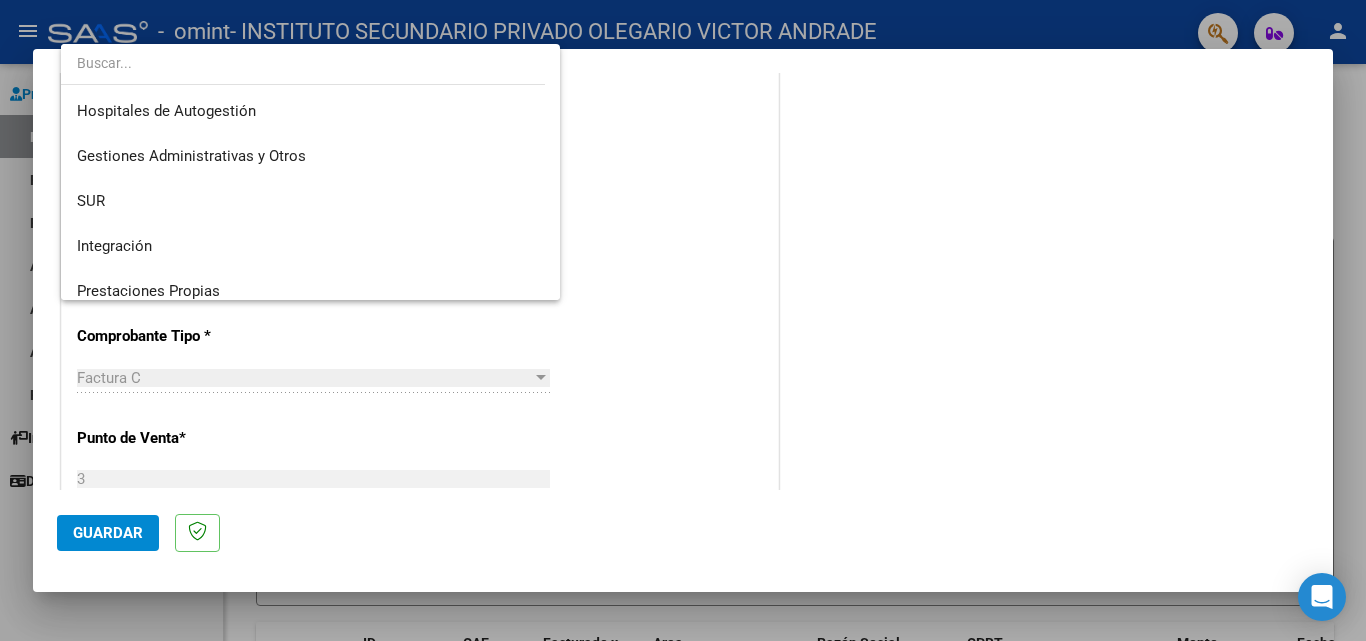 scroll, scrollTop: 149, scrollLeft: 0, axis: vertical 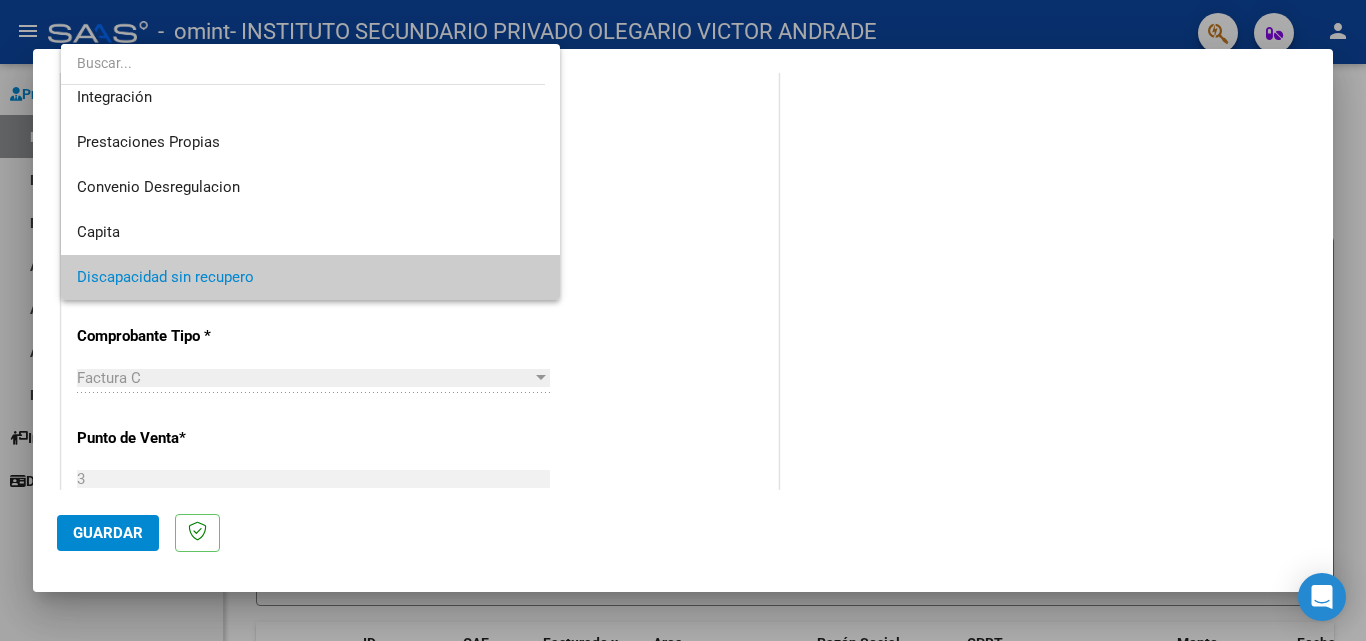 click at bounding box center (683, 320) 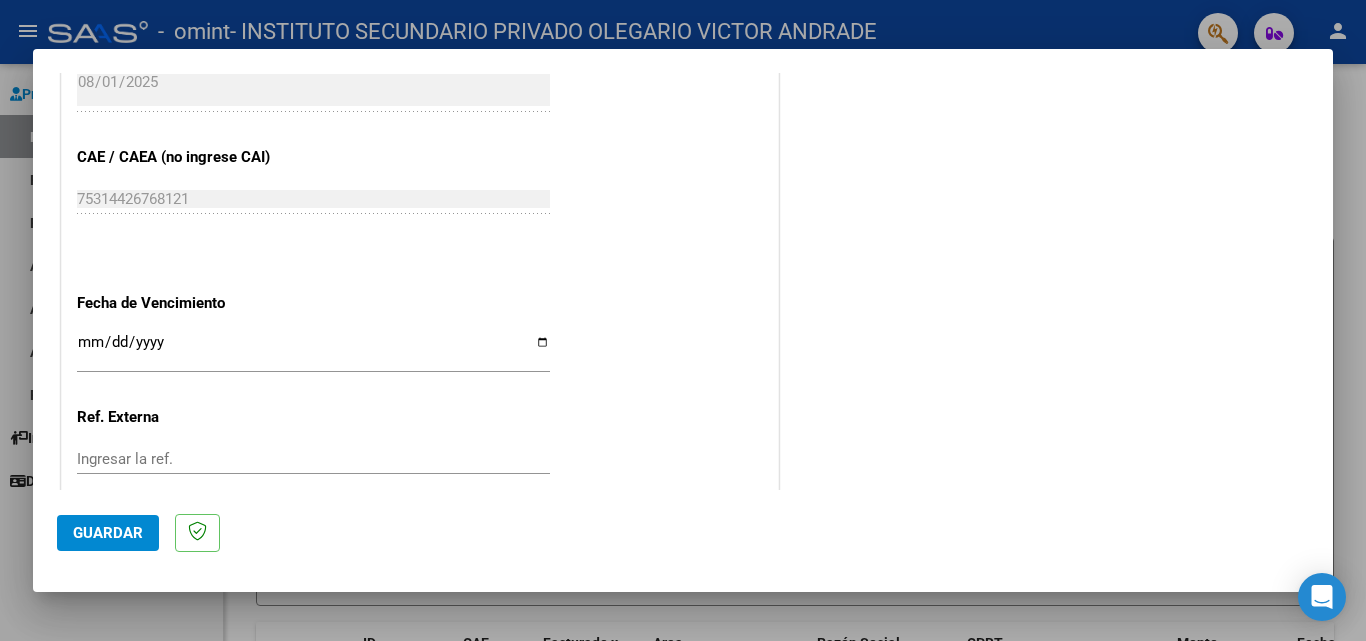 scroll, scrollTop: 989, scrollLeft: 0, axis: vertical 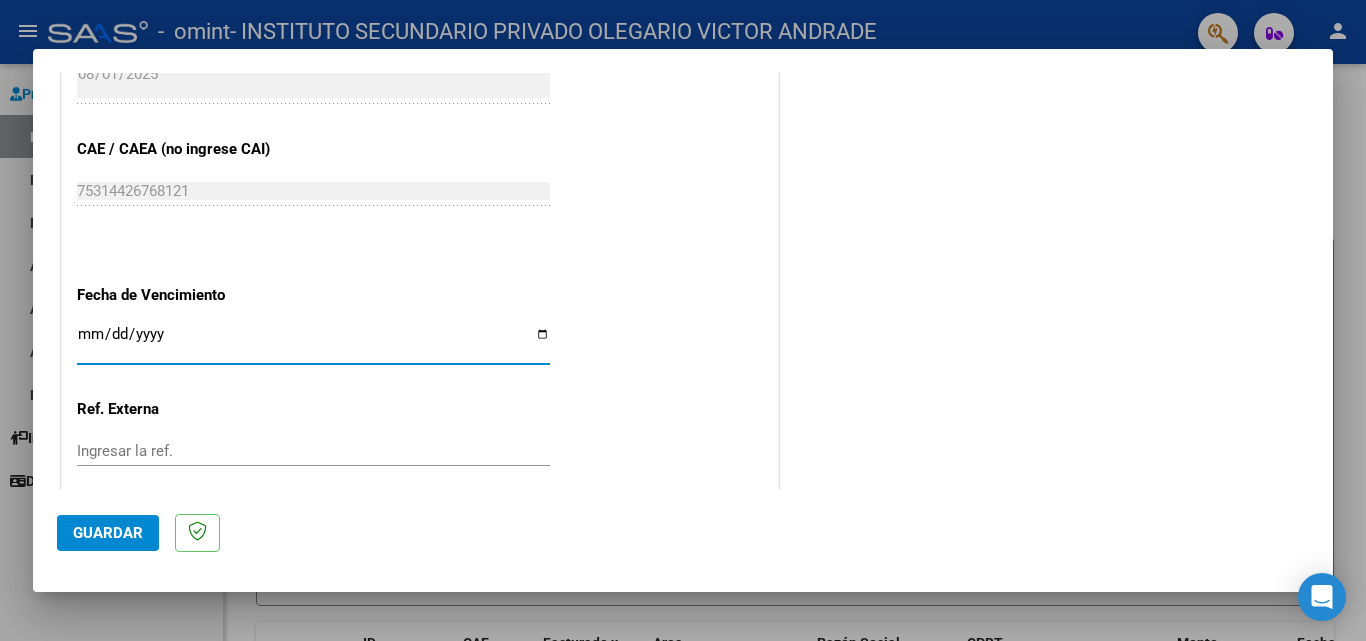 click on "Ingresar la fecha" at bounding box center [313, 342] 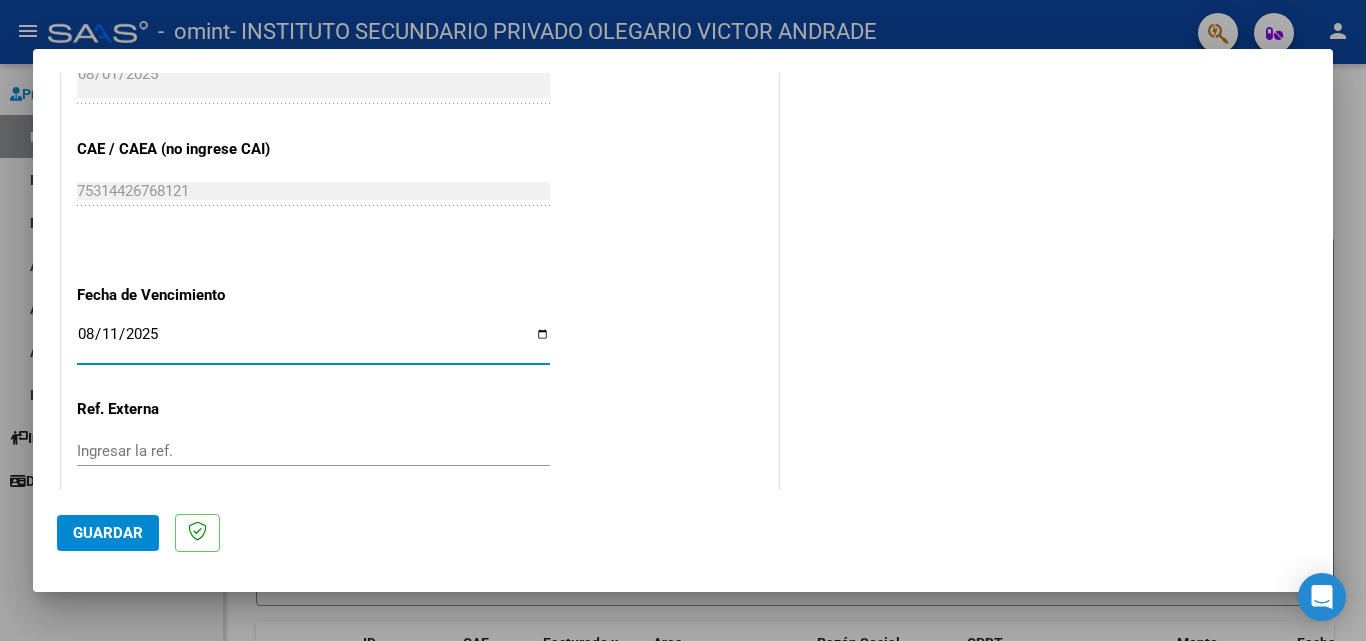 type on "2025-08-11" 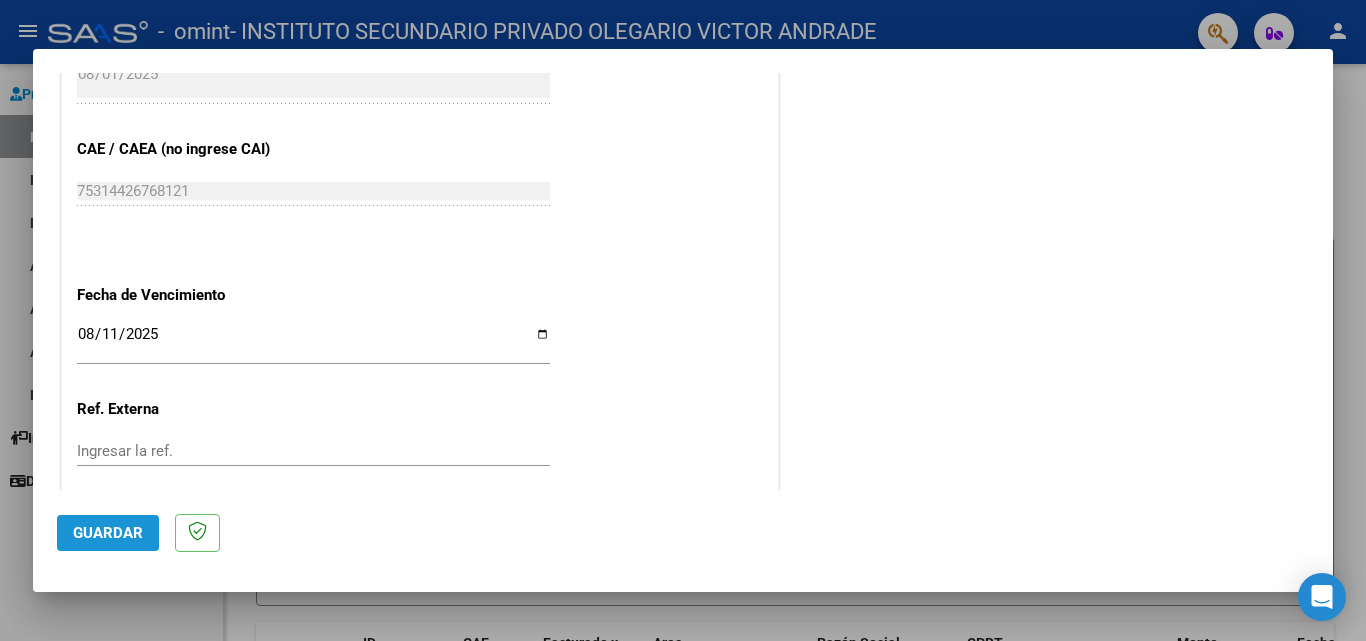 click on "Guardar" 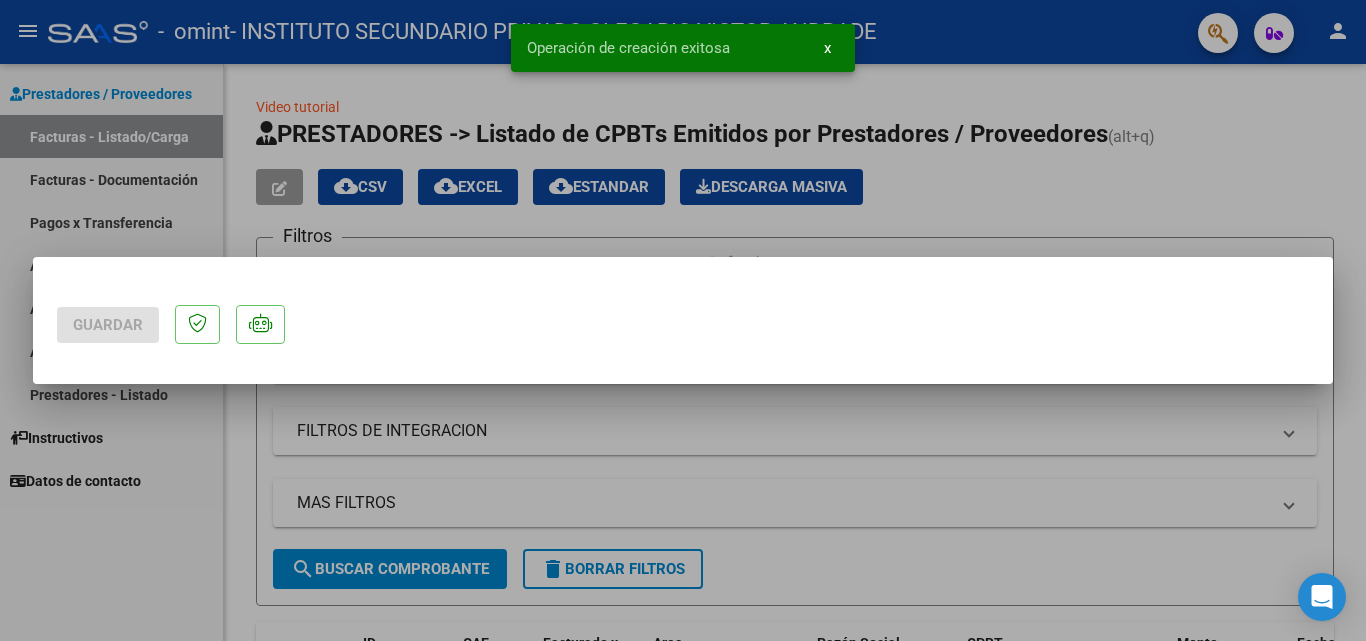 scroll, scrollTop: 0, scrollLeft: 0, axis: both 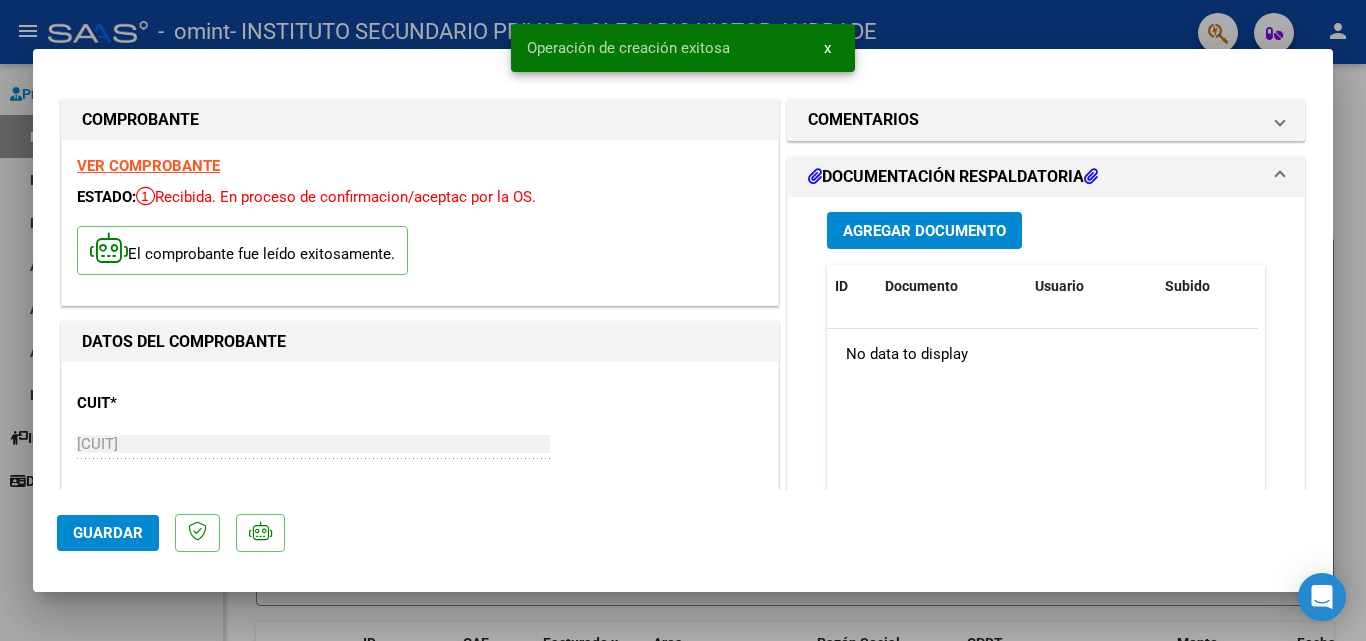 click on "Agregar Documento" at bounding box center (924, 231) 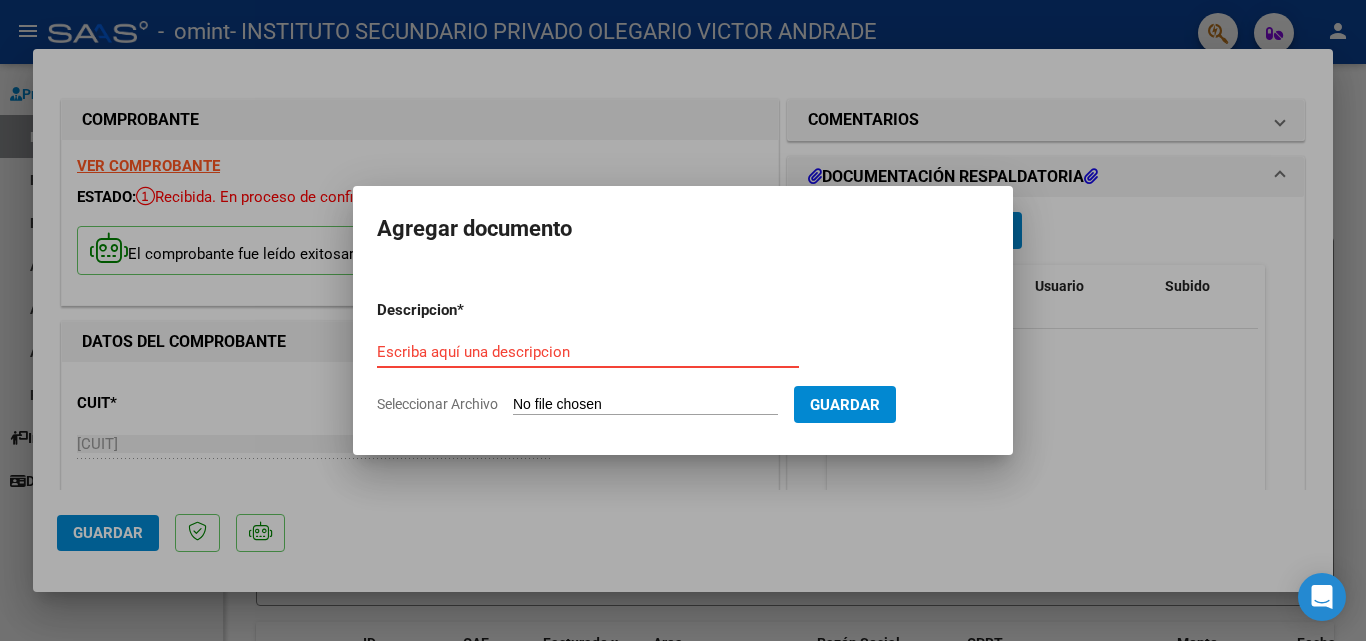 click on "Escriba aquí una descripcion" at bounding box center (588, 352) 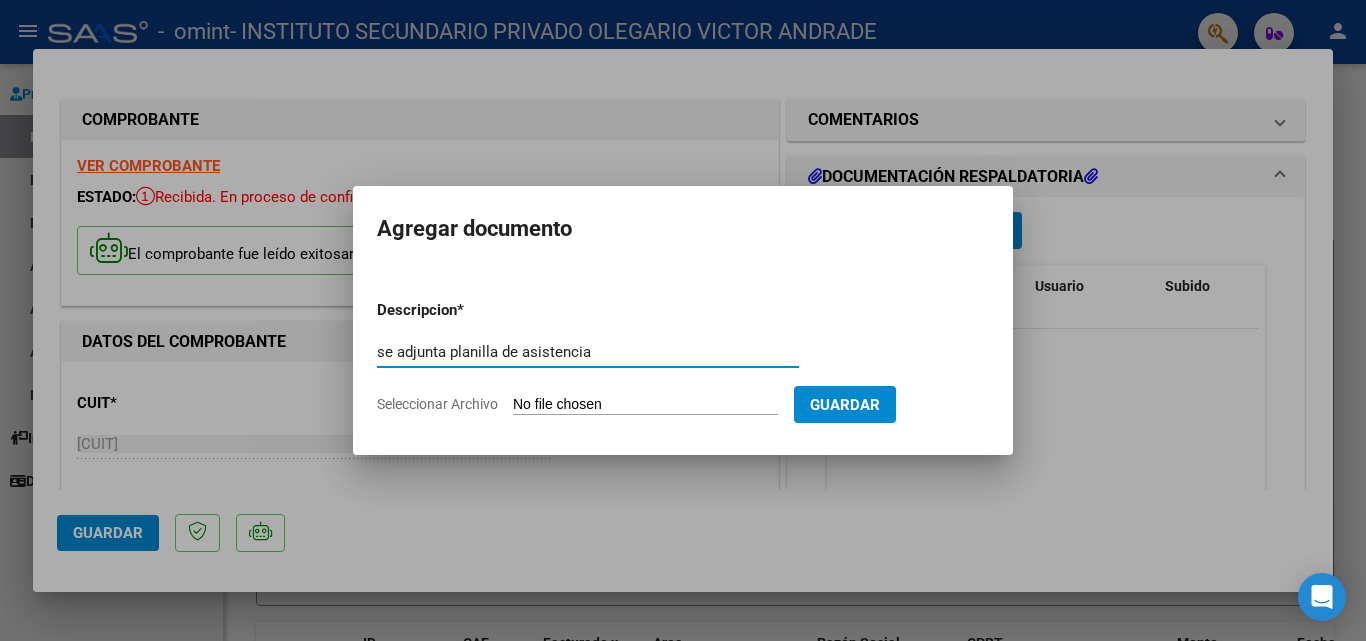 type on "se adjunta planilla de asistencia" 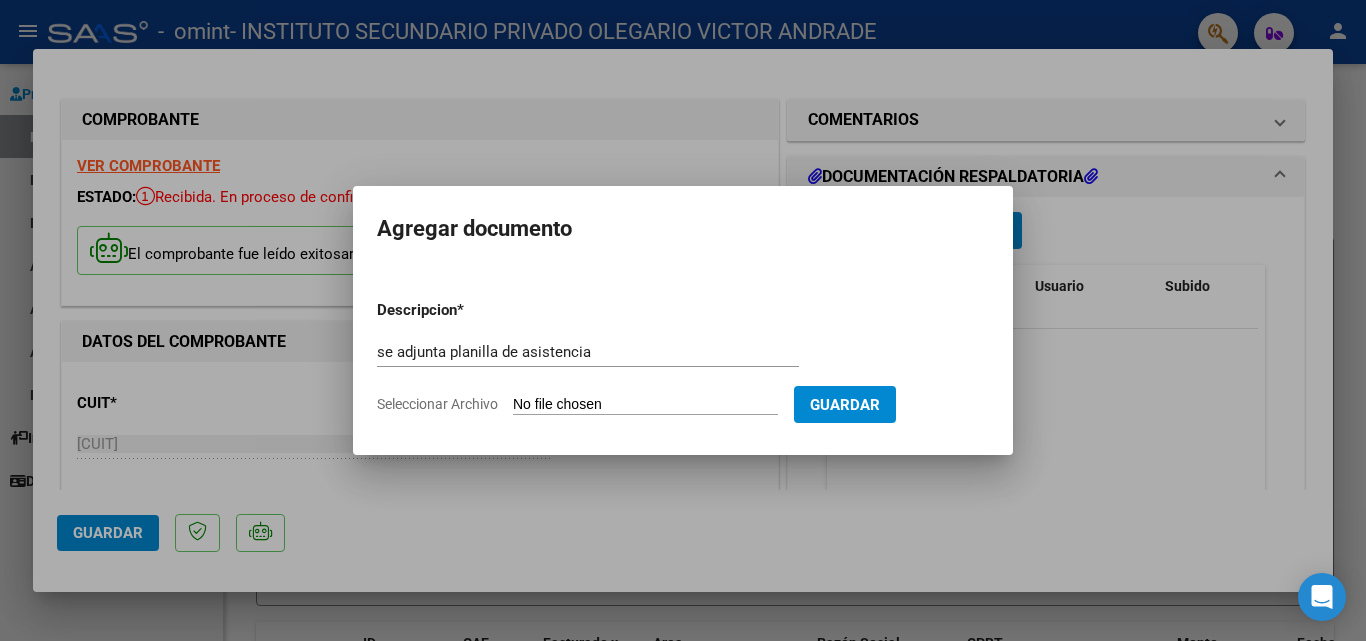 type on "C:\fakepath\[LAST] [LAST] [MONTH].pdf" 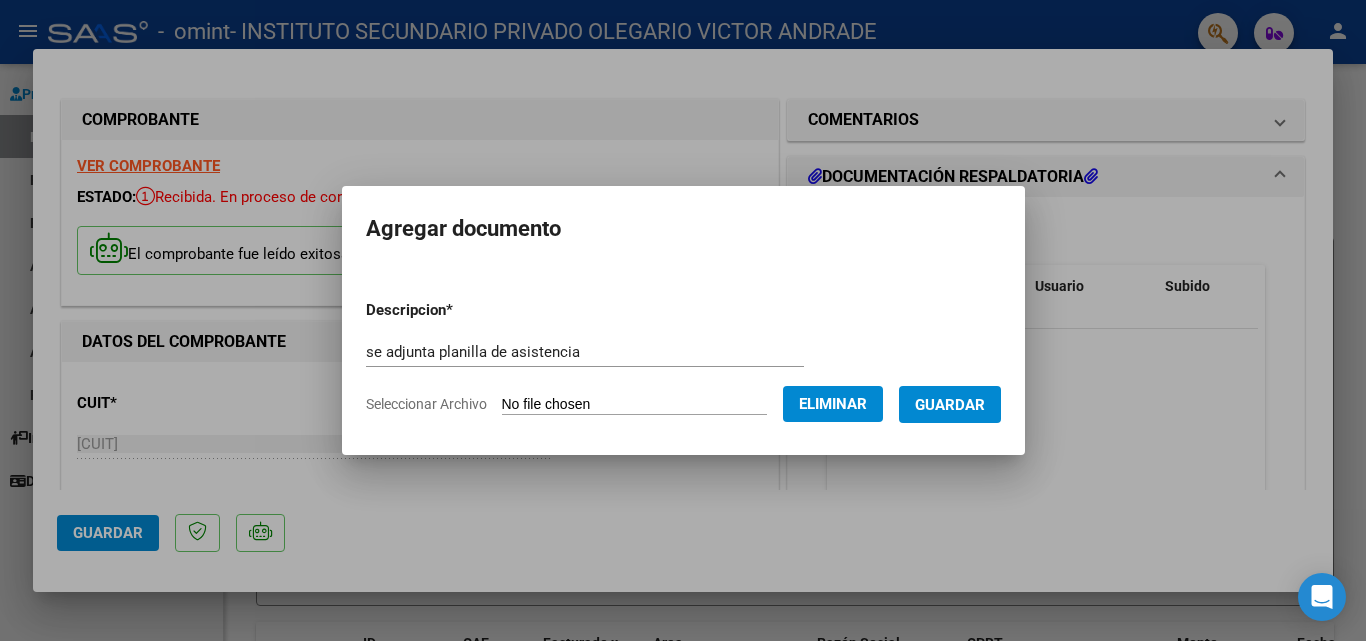 click on "Guardar" at bounding box center [950, 405] 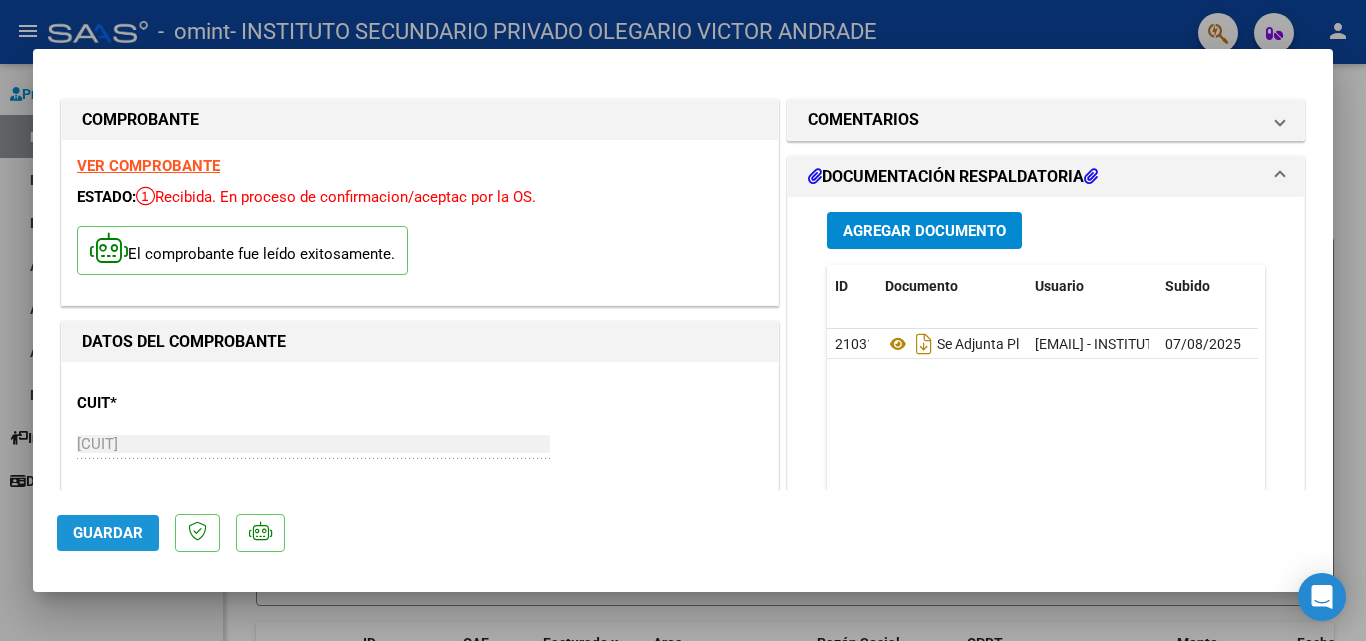 click on "Guardar" 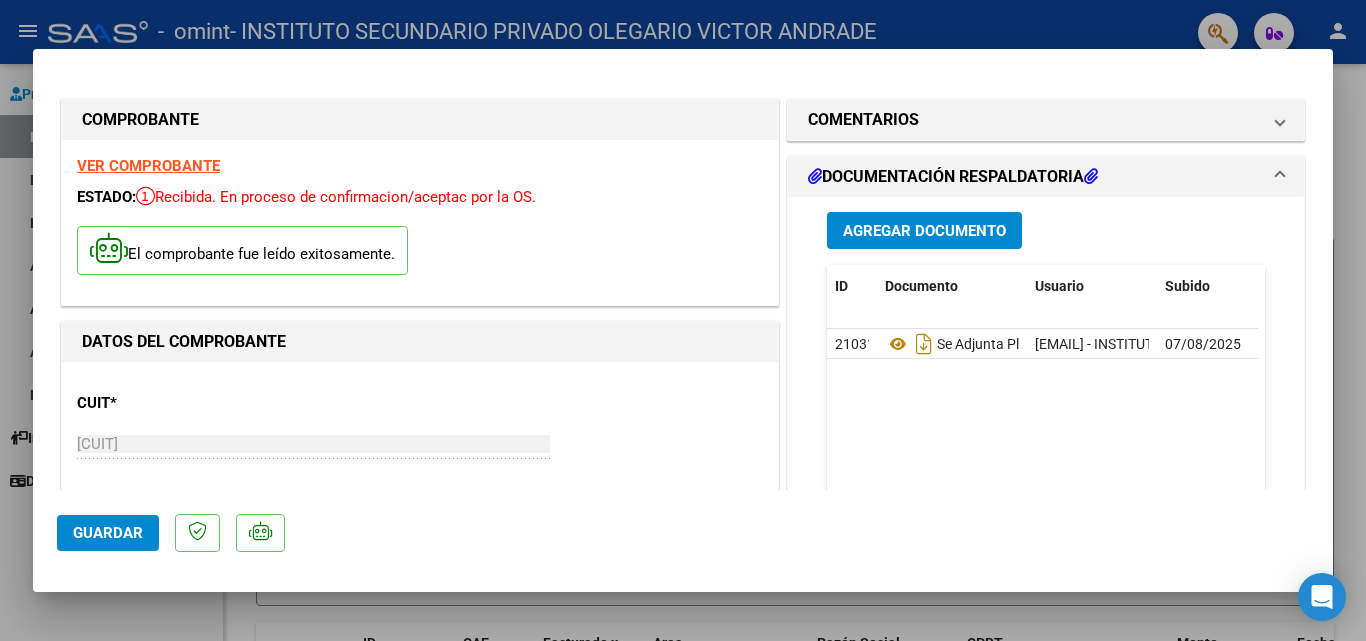 click on "Guardar" 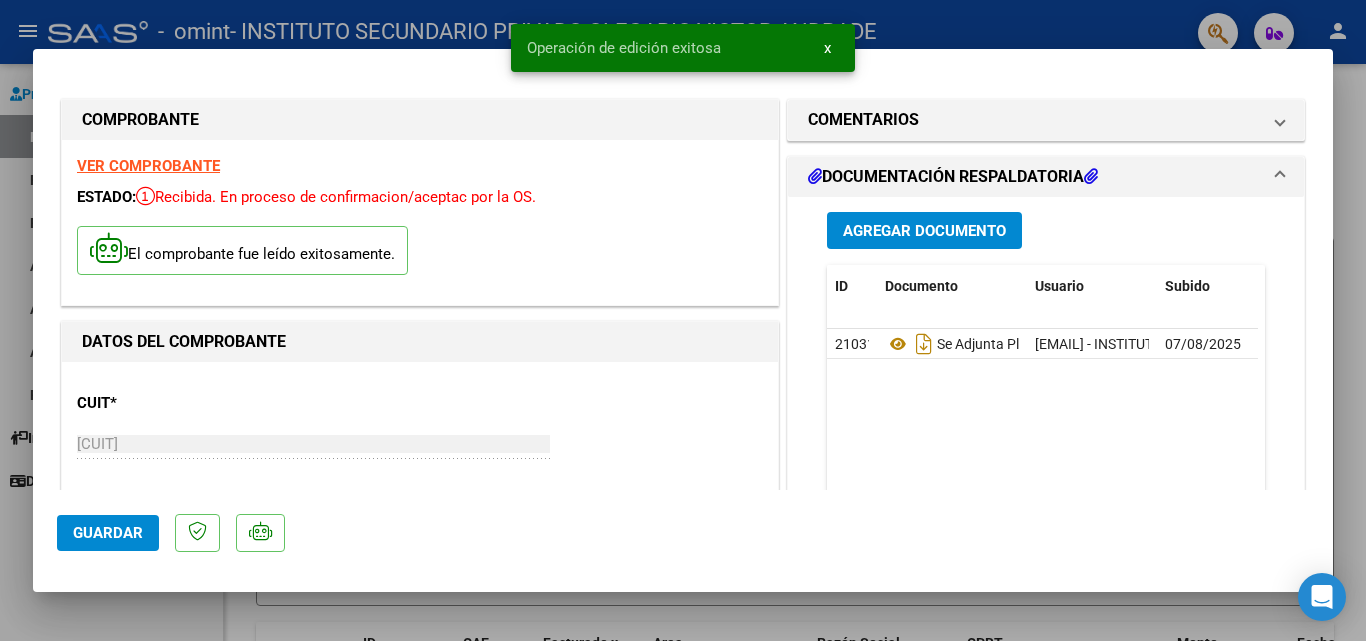 click on "x" at bounding box center [827, 48] 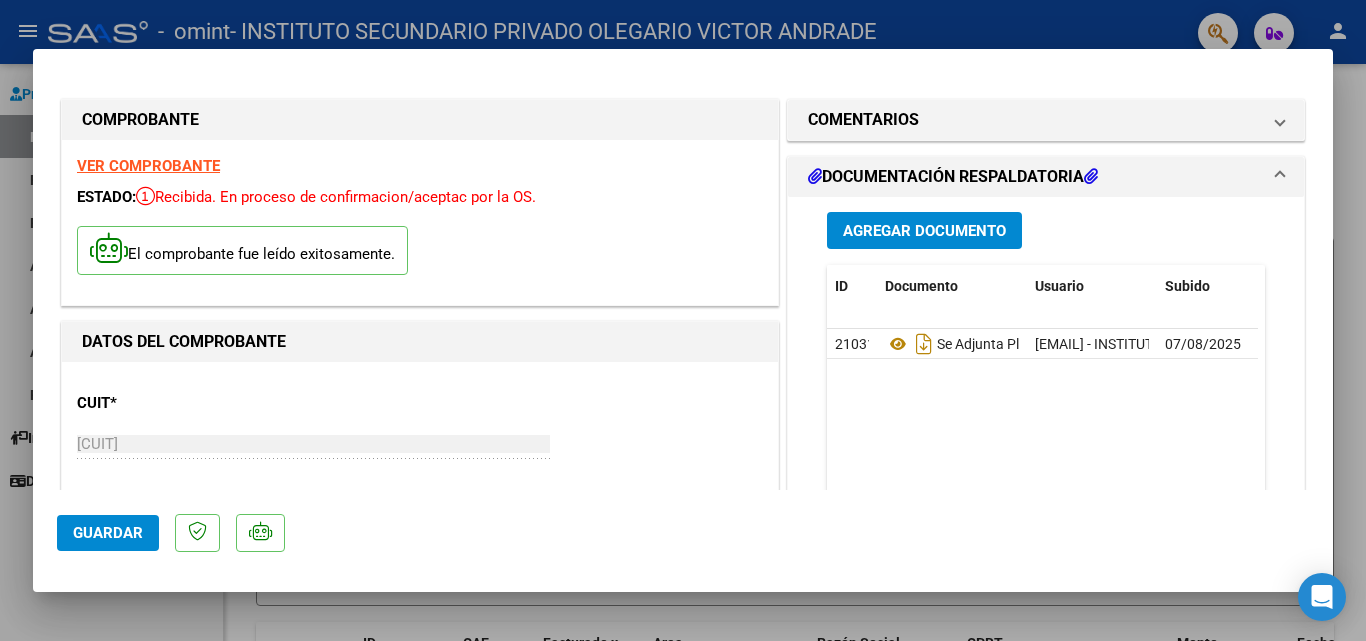 type 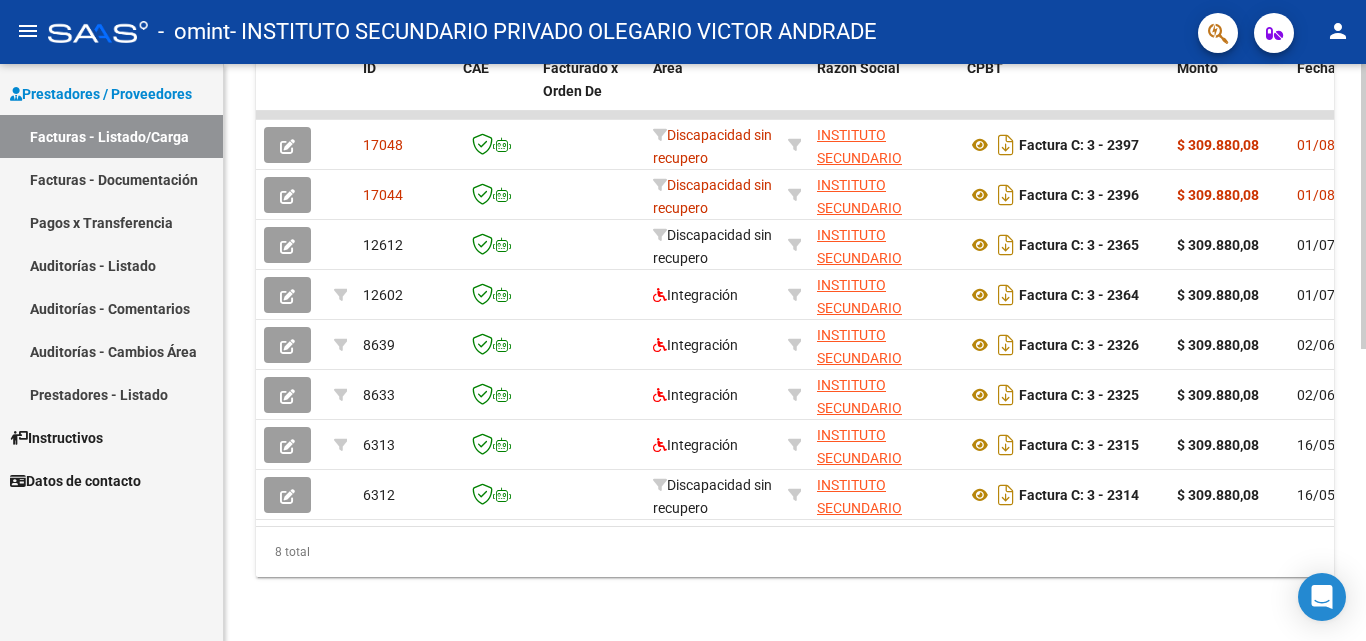 scroll, scrollTop: 111, scrollLeft: 0, axis: vertical 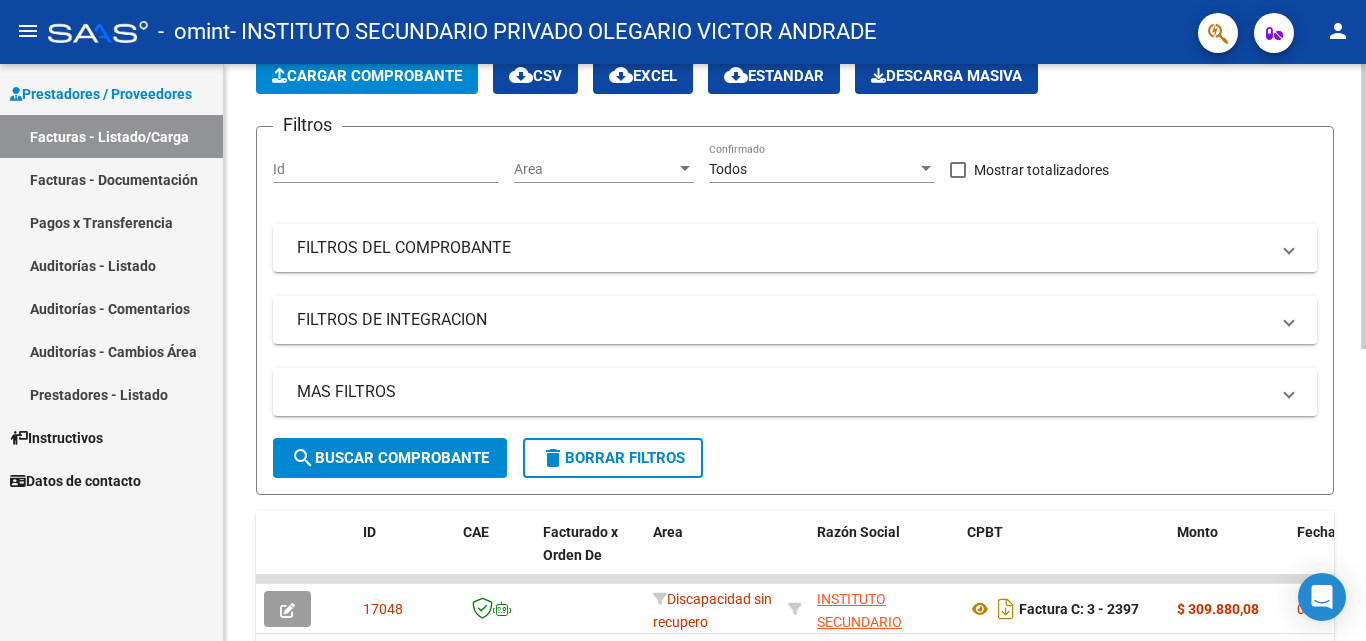click on "Video tutorial   PRESTADORES -> Listado de CPBTs Emitidos por Prestadores / Proveedores (alt+q)   Cargar Comprobante
cloud_download  CSV  cloud_download  EXCEL  cloud_download  Estandar   Descarga Masiva
Filtros Id Area Area Todos Confirmado   Mostrar totalizadores   FILTROS DEL COMPROBANTE  Comprobante Tipo Comprobante Tipo Start date – End date Fec. Comprobante Desde / Hasta Días Emisión Desde(cant. días) Días Emisión Hasta(cant. días) CUIT / Razón Social Pto. Venta Nro. Comprobante Código SSS CAE Válido CAE Válido Todos Cargado Módulo Hosp. Todos Tiene facturacion Apócrifa Hospital Refes  FILTROS DE INTEGRACION  Período De Prestación Campos del Archivo de Rendición Devuelto x SSS (dr_envio) Todos Rendido x SSS (dr_envio) Tipo de Registro Tipo de Registro Período Presentación Período Presentación Campos del Legajo Asociado (preaprobación) Afiliado Legajo (cuil/nombre) Todos Solo facturas preaprobadas  MAS FILTROS  Todos Con Doc. Respaldatoria Todos Con Trazabilidad Todos – – 6" 